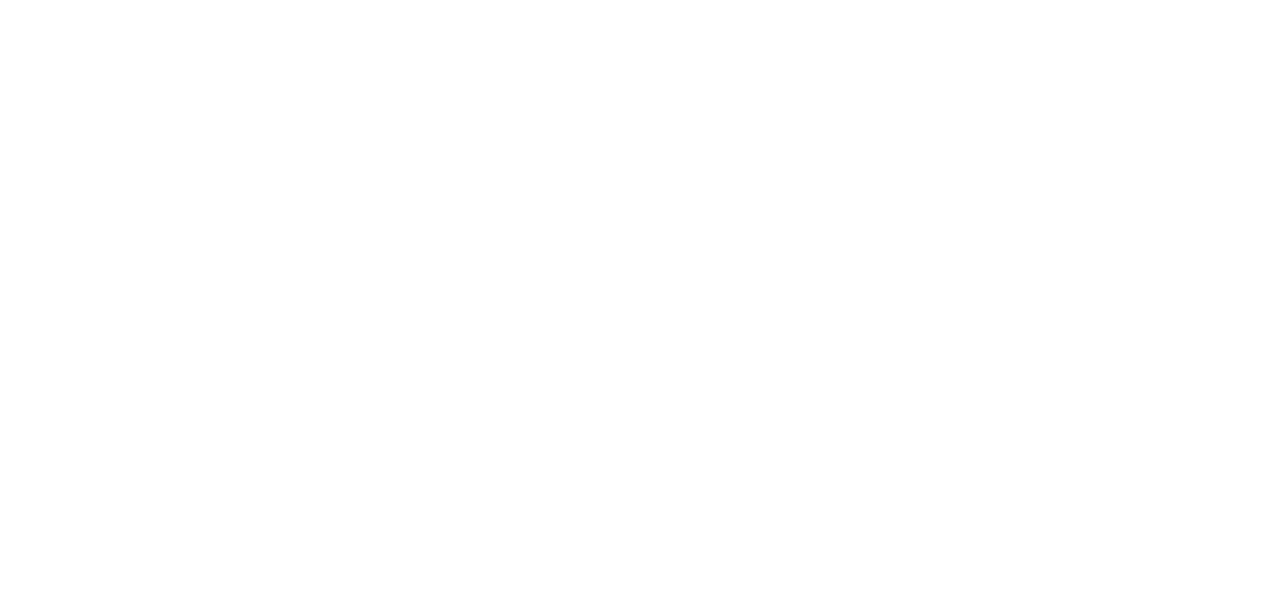 scroll, scrollTop: 0, scrollLeft: 0, axis: both 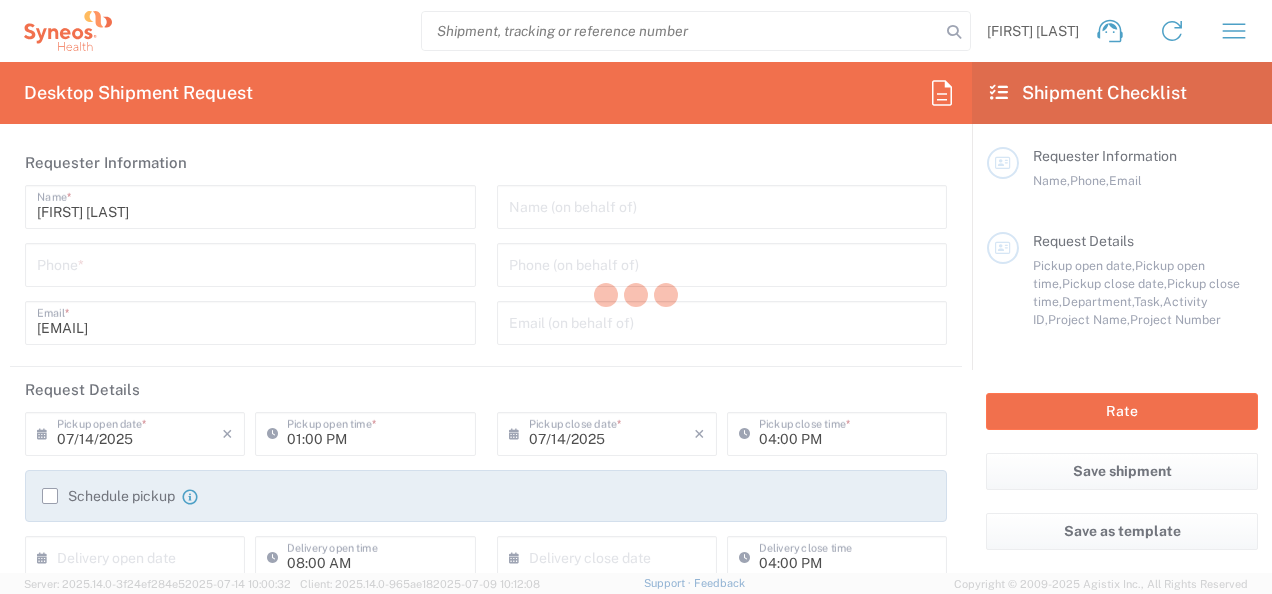 type on "4050" 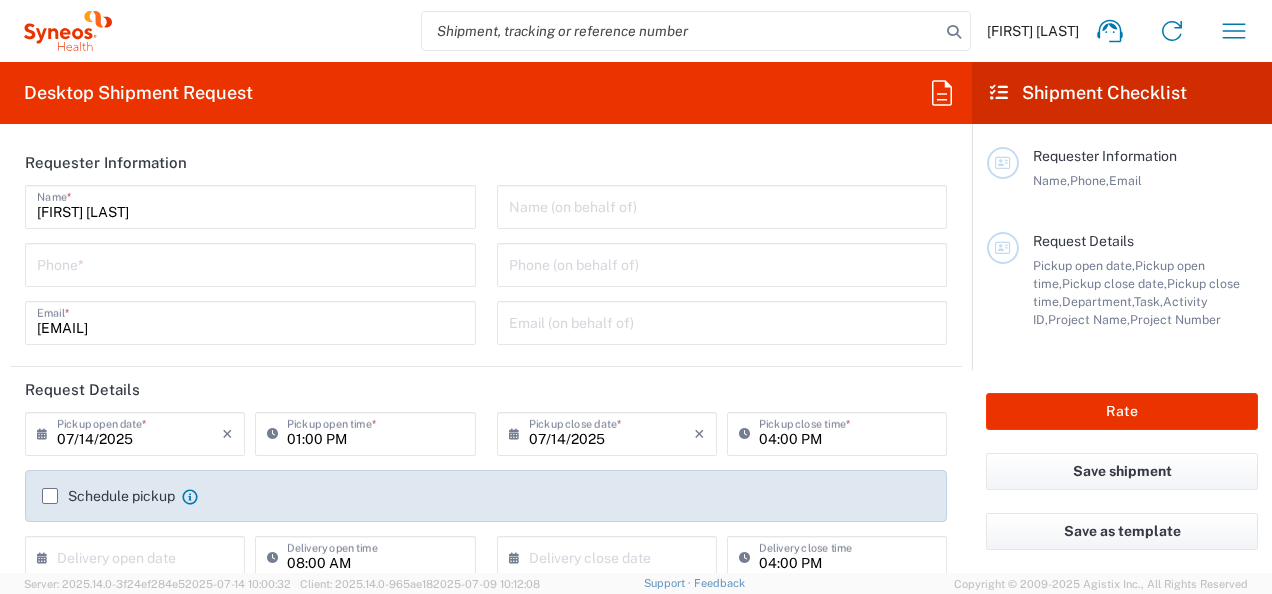 type on "Syneos Health, LLC-Morrisville NC US" 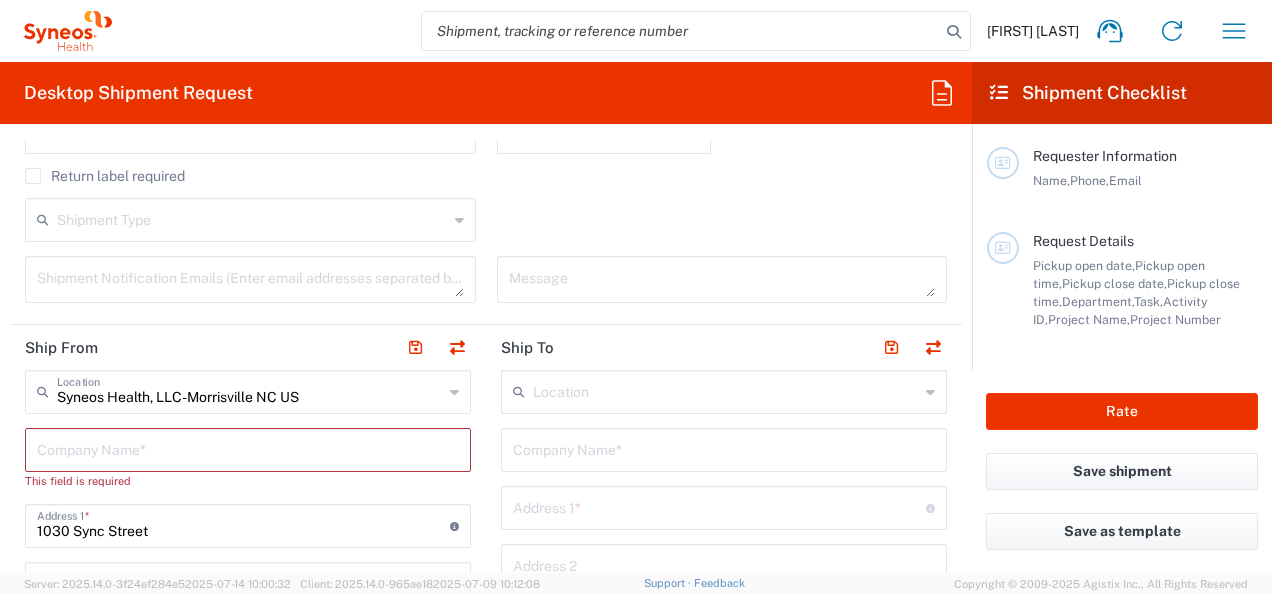 scroll, scrollTop: 700, scrollLeft: 0, axis: vertical 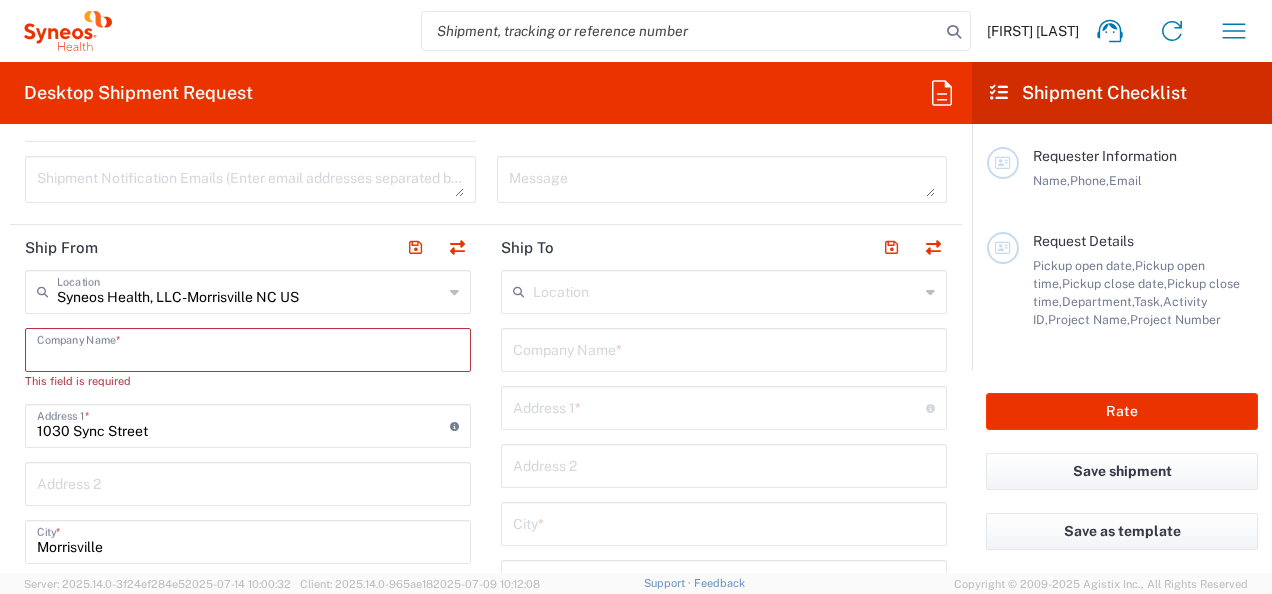click at bounding box center [248, 348] 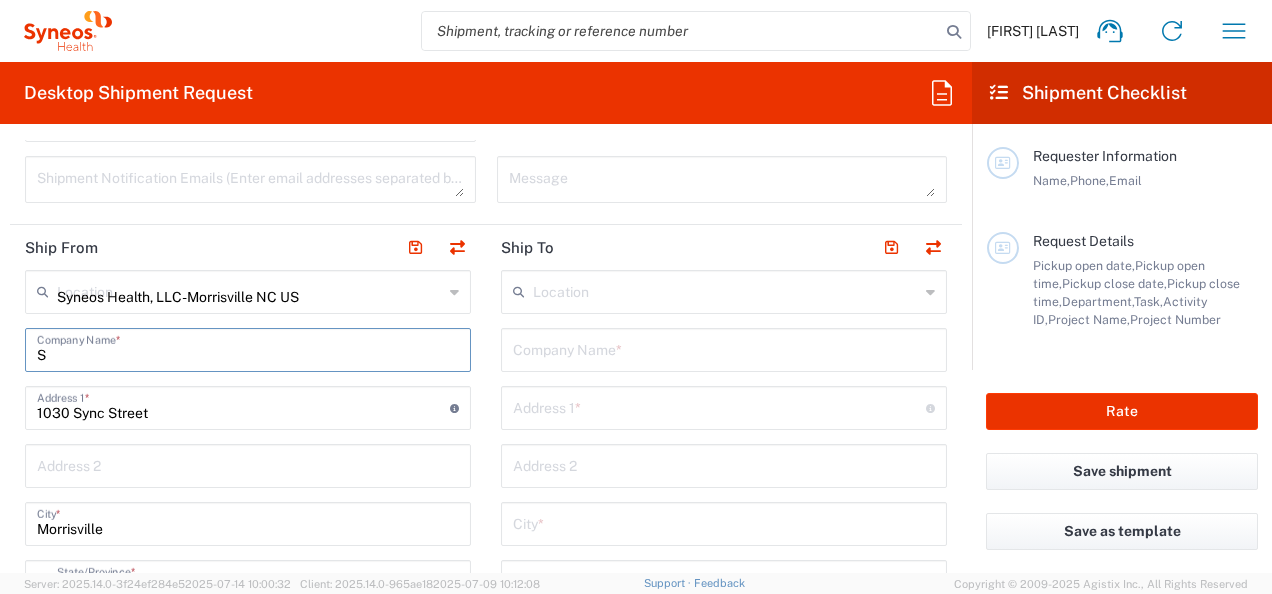type 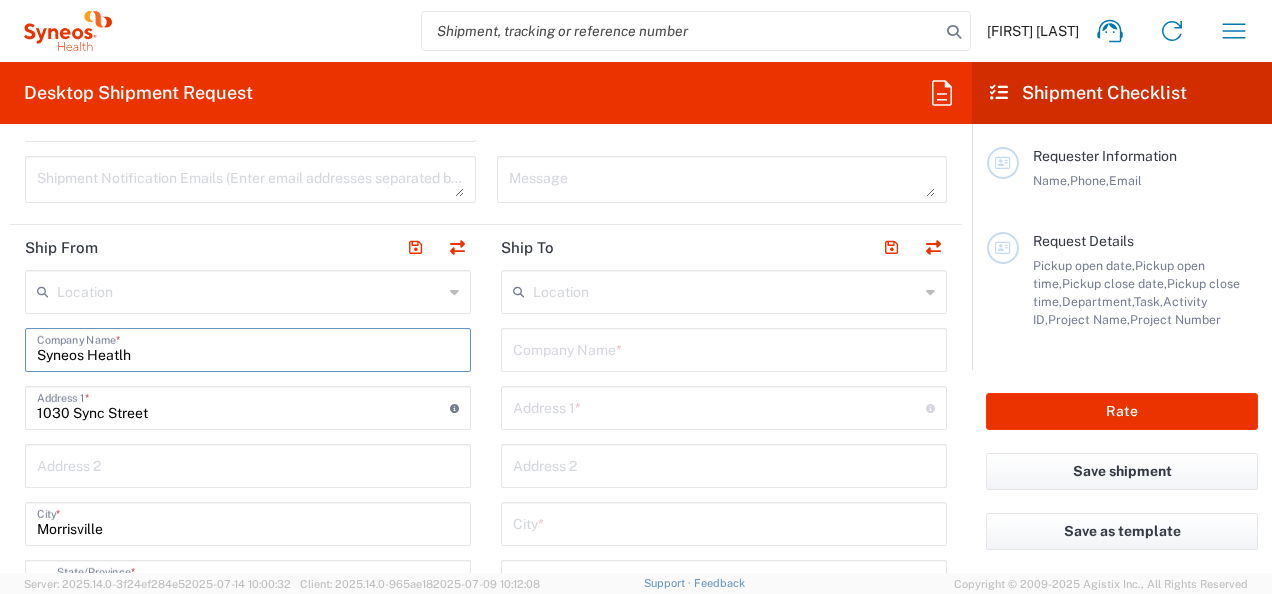 type on "Syneos Heatlh" 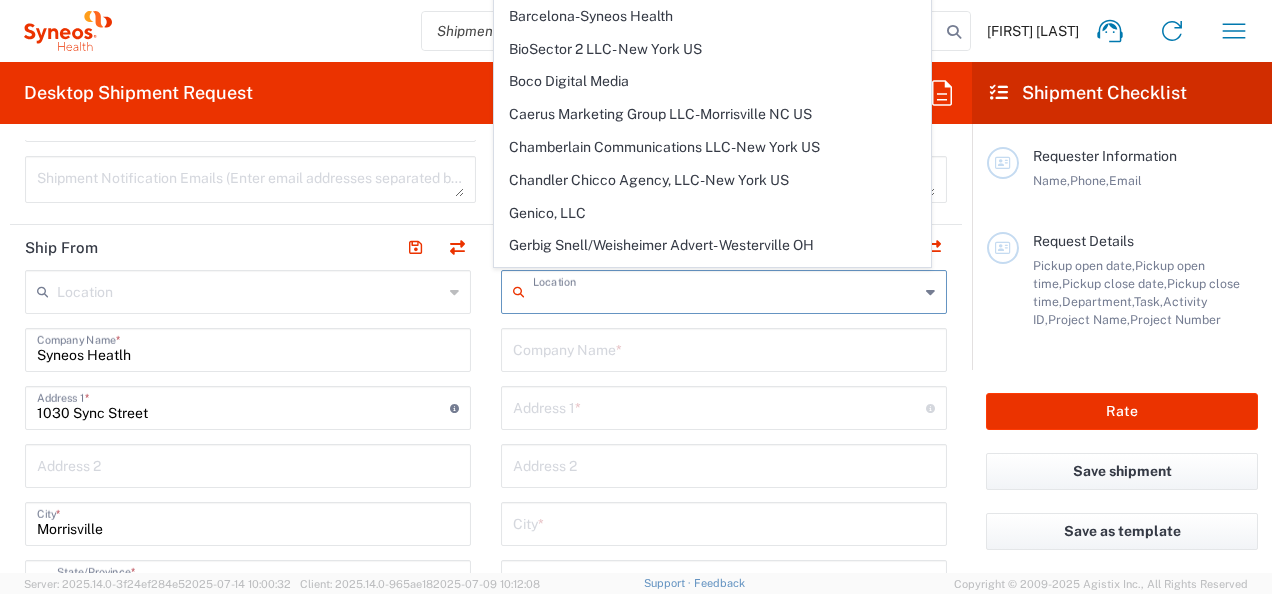 click at bounding box center [726, 290] 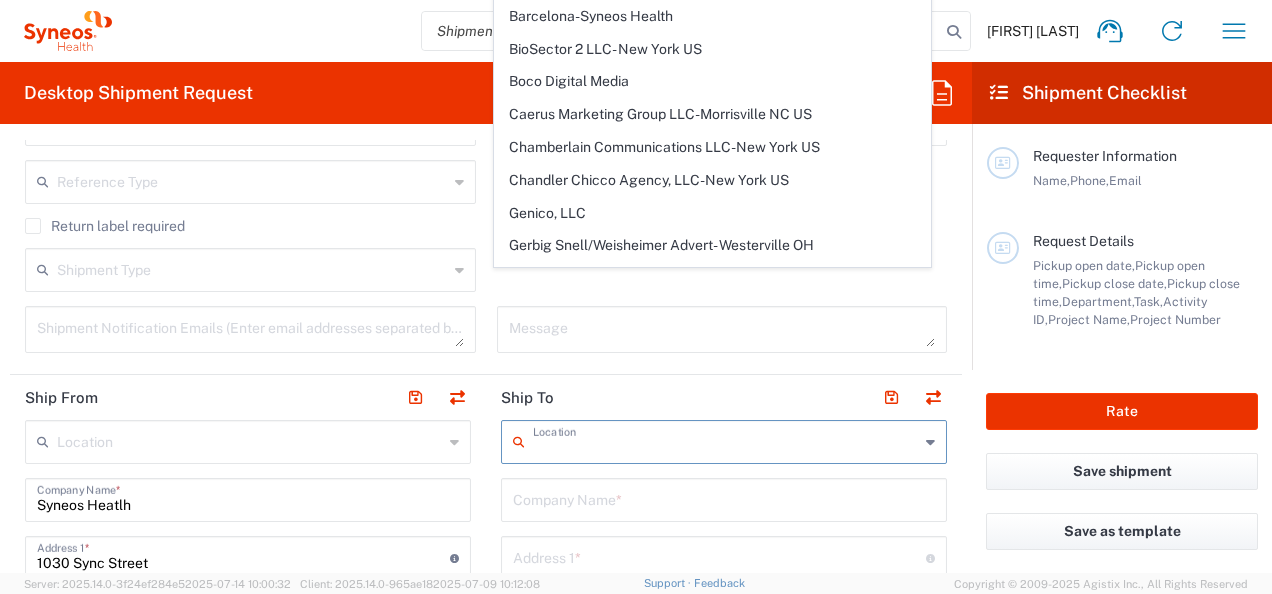 scroll, scrollTop: 700, scrollLeft: 0, axis: vertical 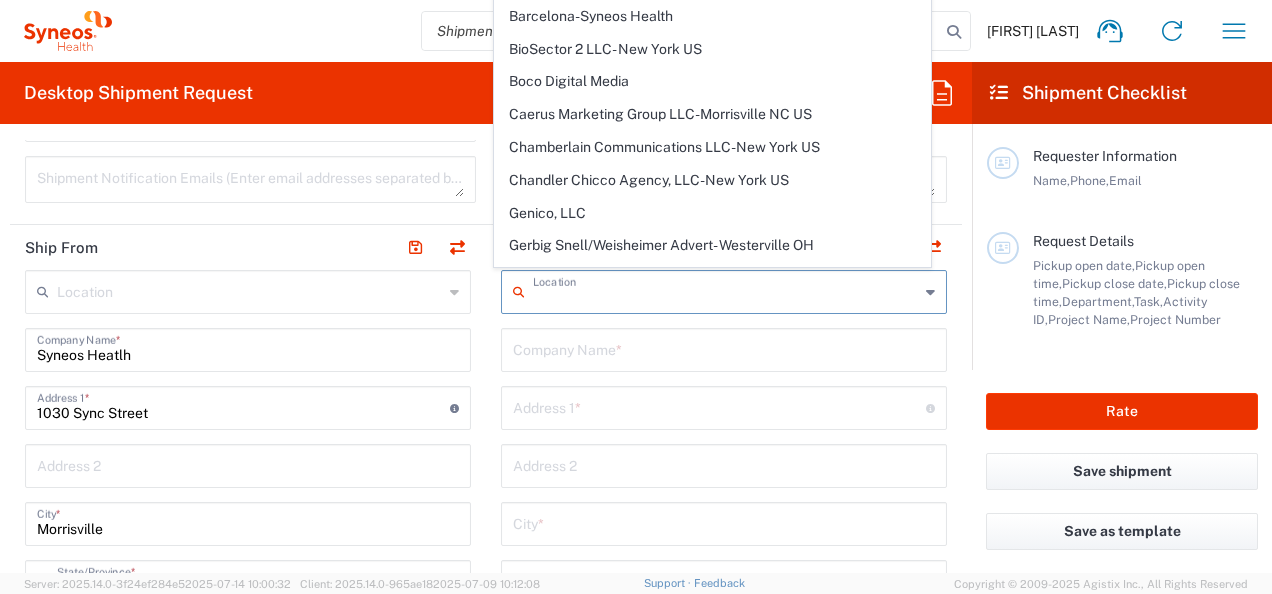 click at bounding box center (724, 348) 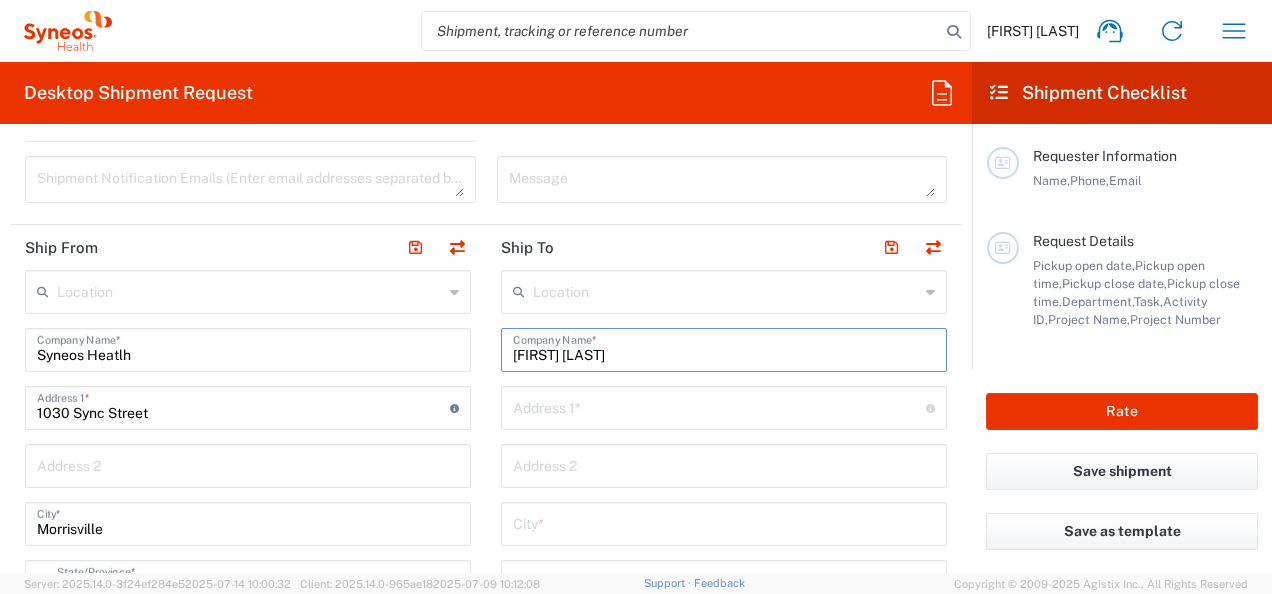 type on "[FIRST] [LAST]" 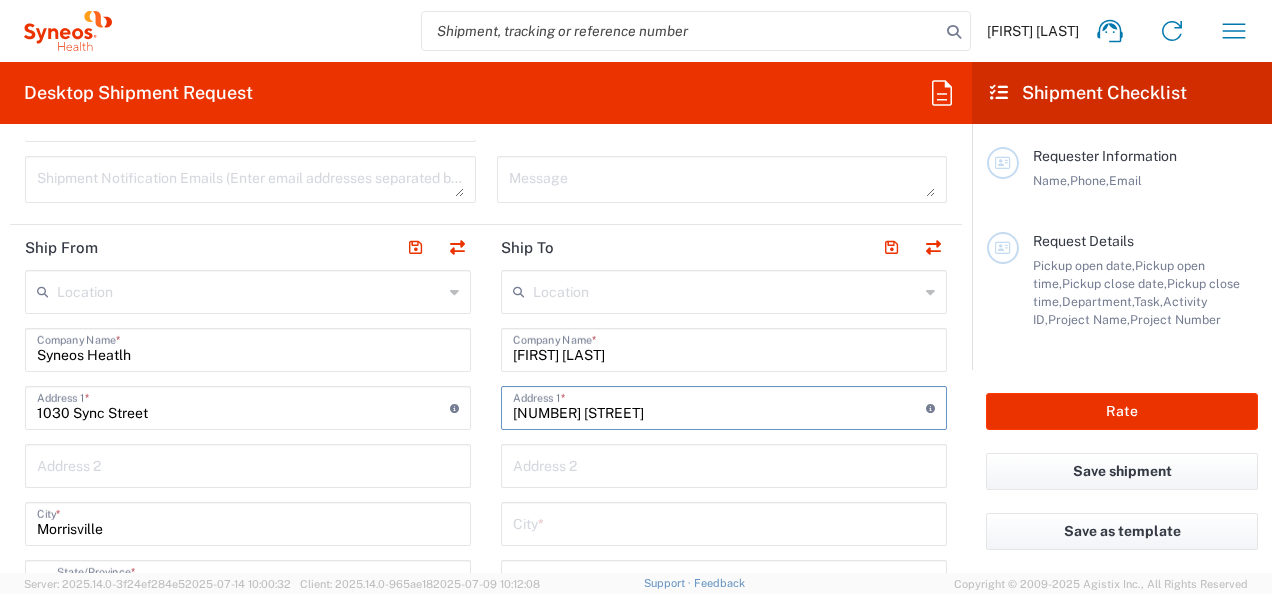 type on "[NUMBER] [STREET]" 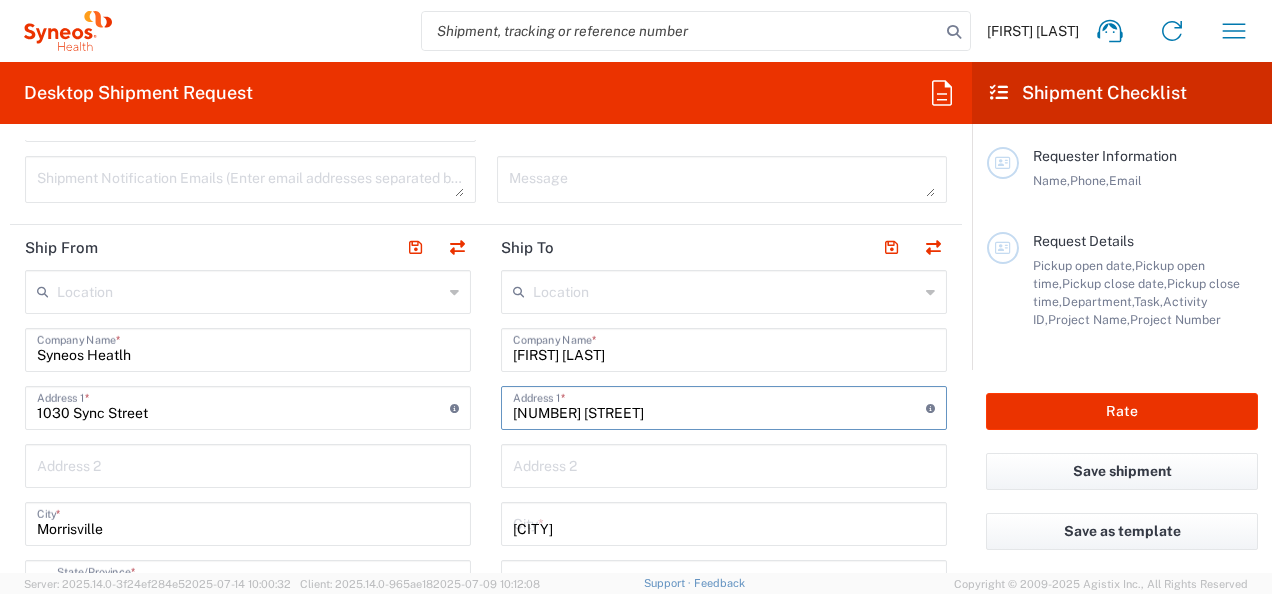 type on "MI" 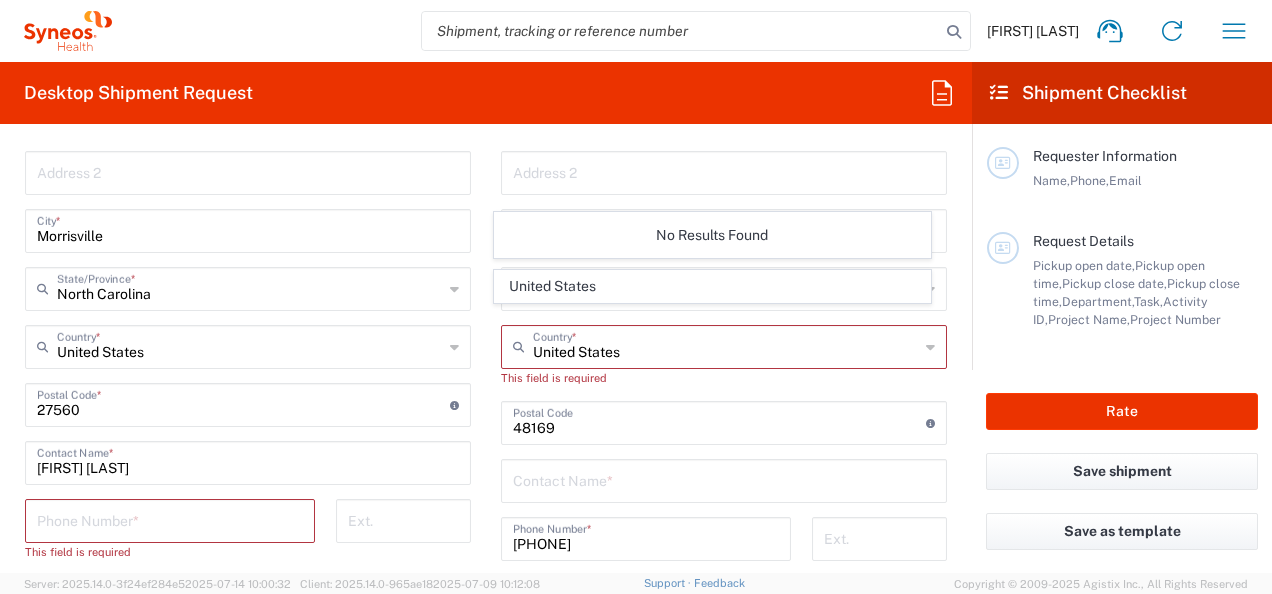 scroll, scrollTop: 1100, scrollLeft: 0, axis: vertical 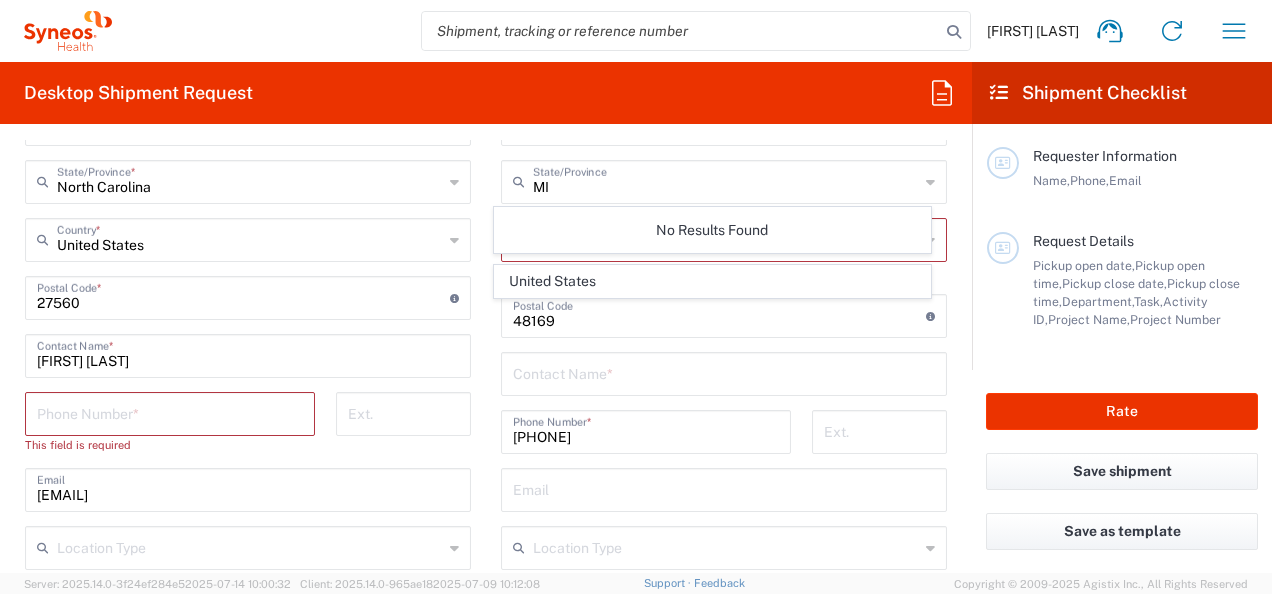 drag, startPoint x: 758, startPoint y: 380, endPoint x: 669, endPoint y: 268, distance: 143.05594 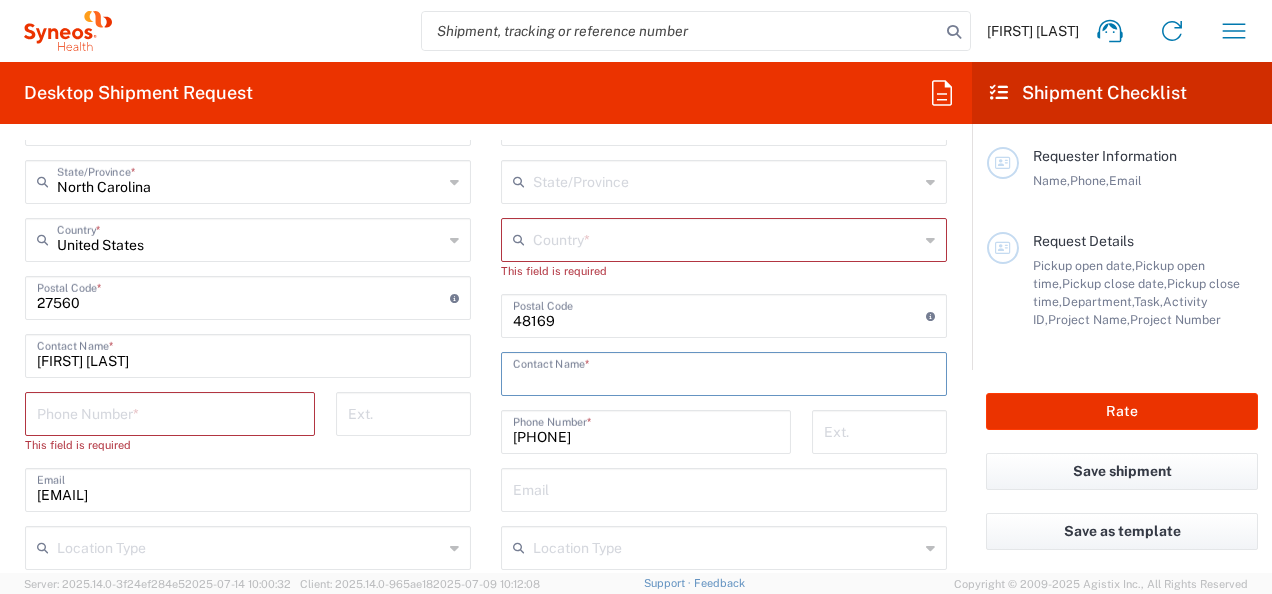 scroll, scrollTop: 900, scrollLeft: 0, axis: vertical 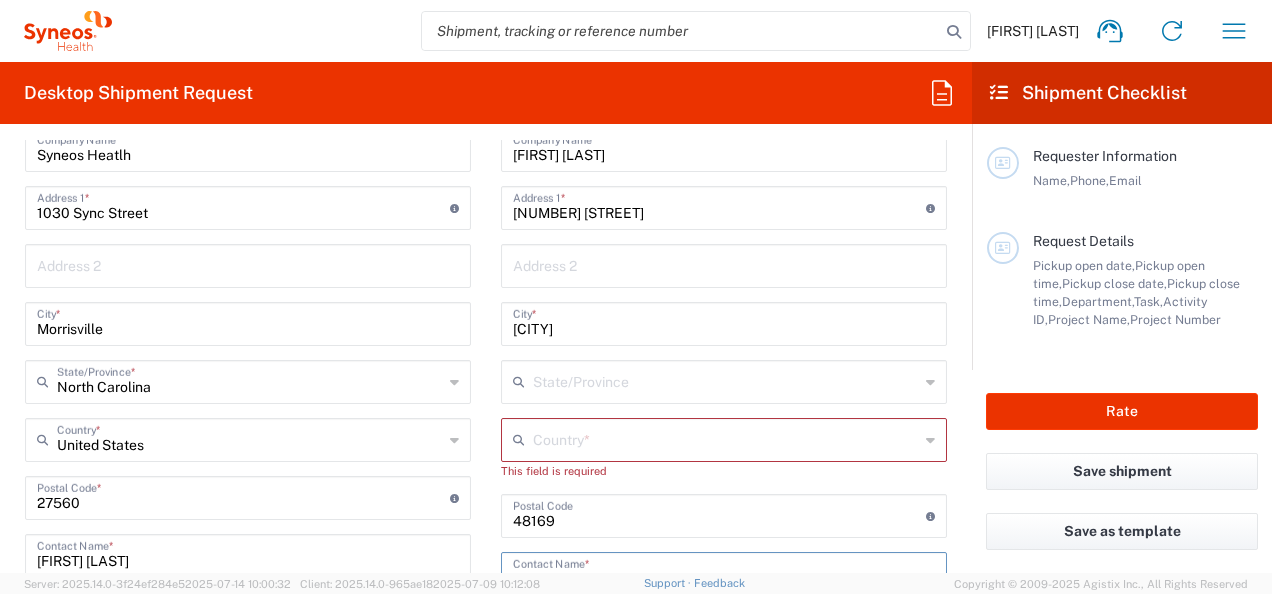 click at bounding box center [726, 380] 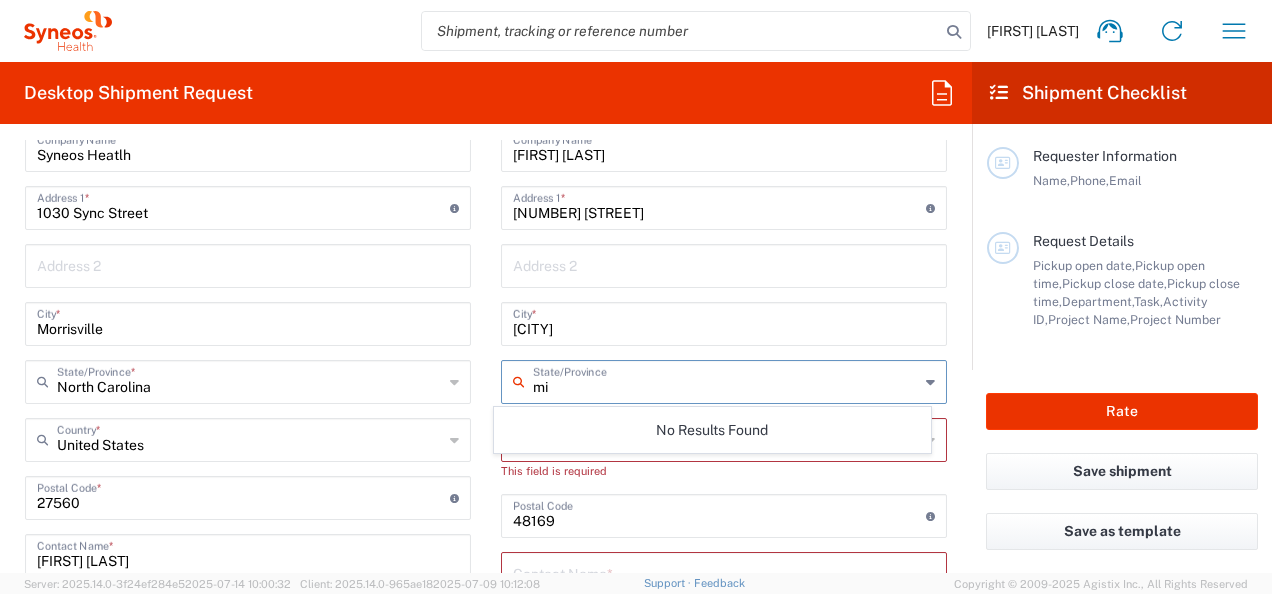 type on "m" 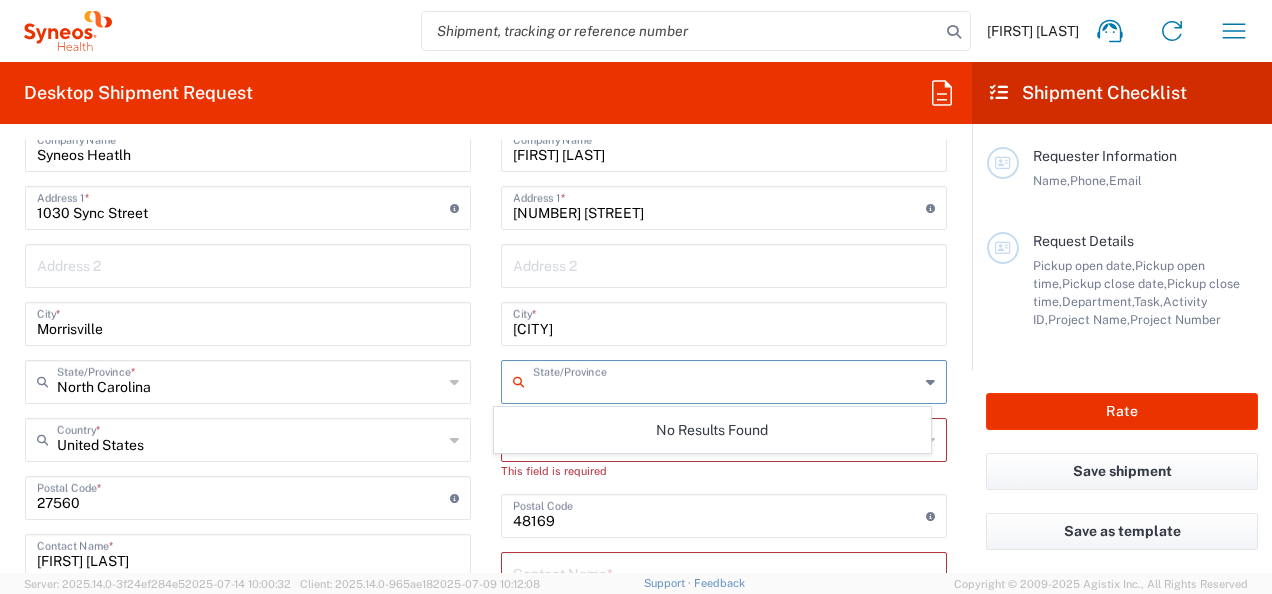 type on "M" 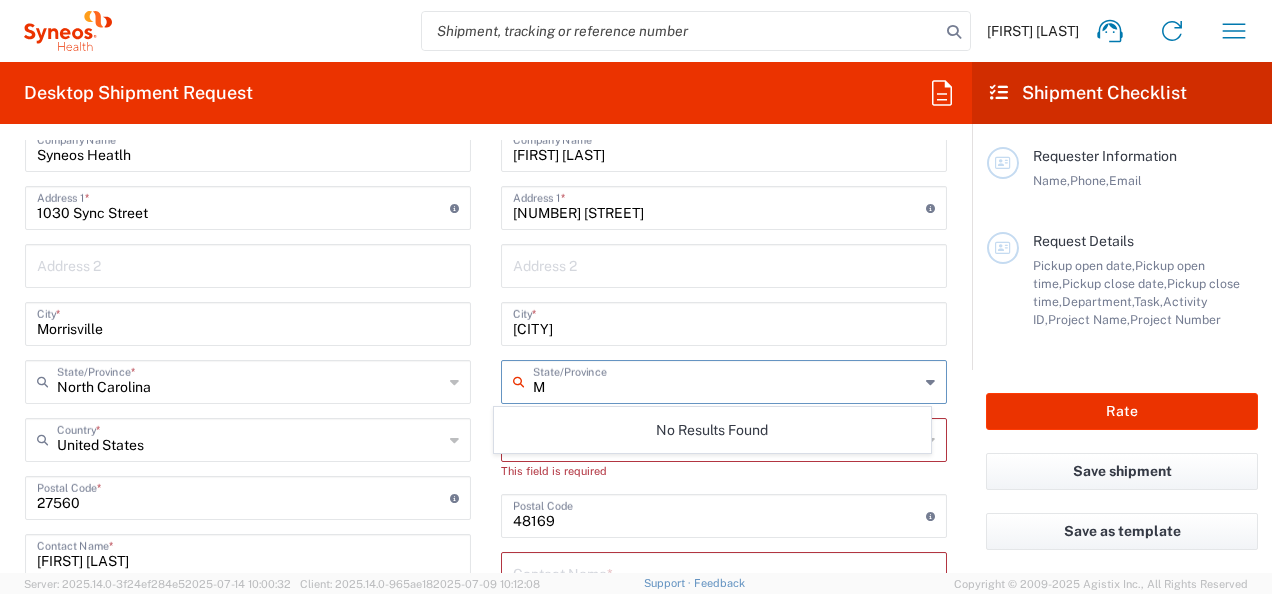 type 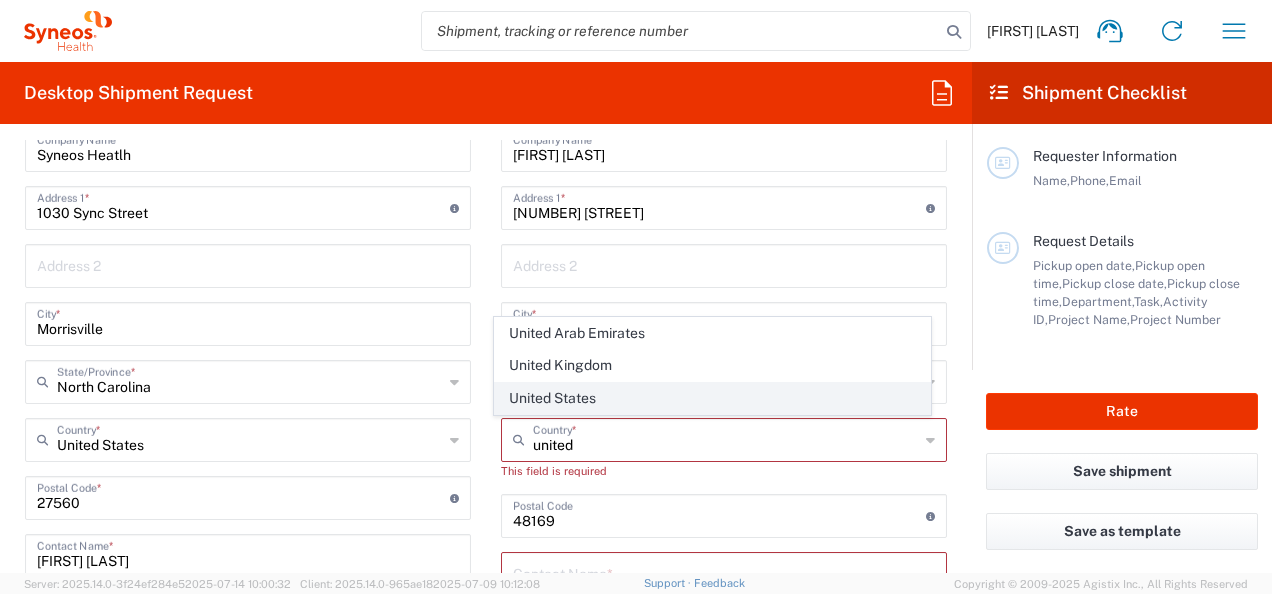 click on "United States" 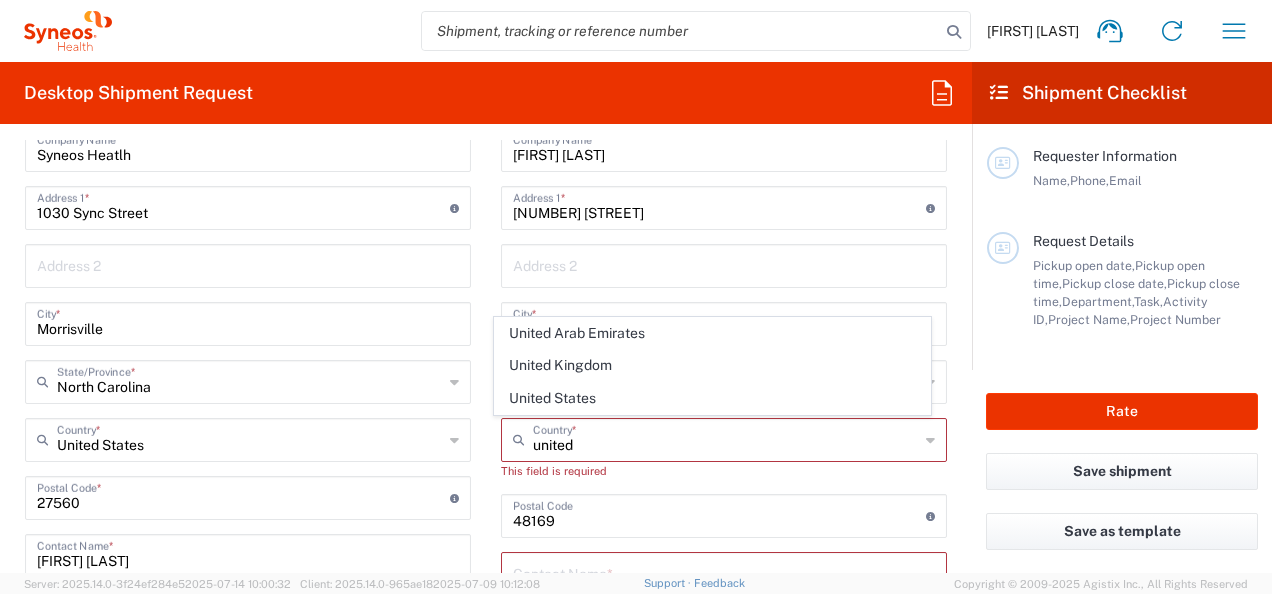 type on "United States" 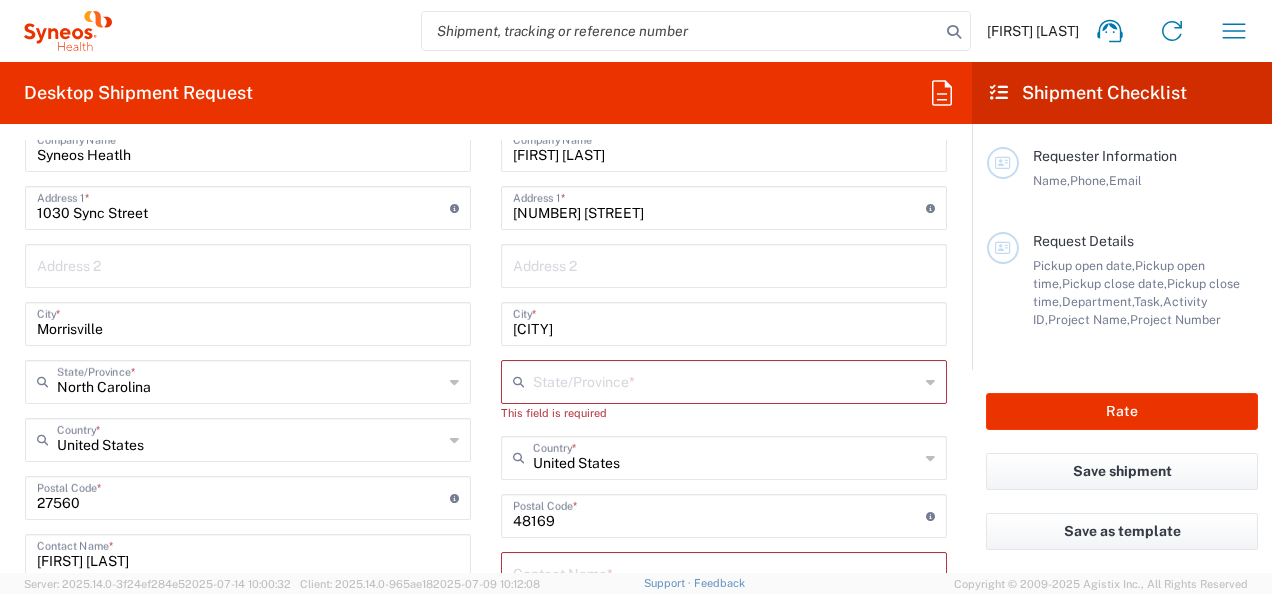 click on "State/Province  *" 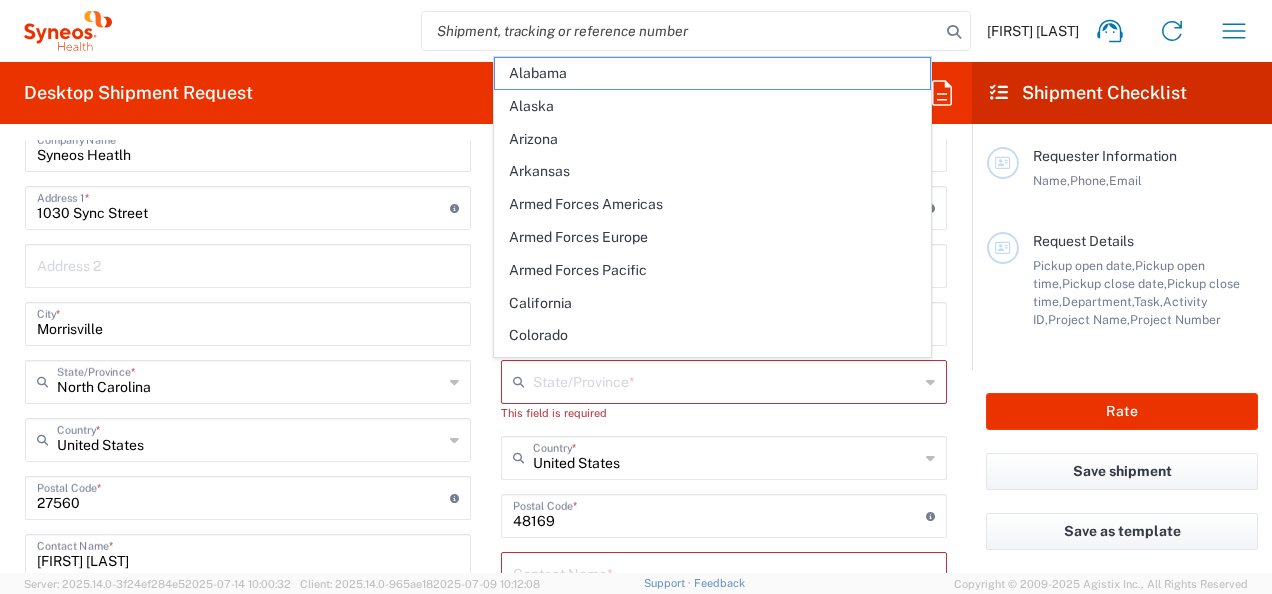 click 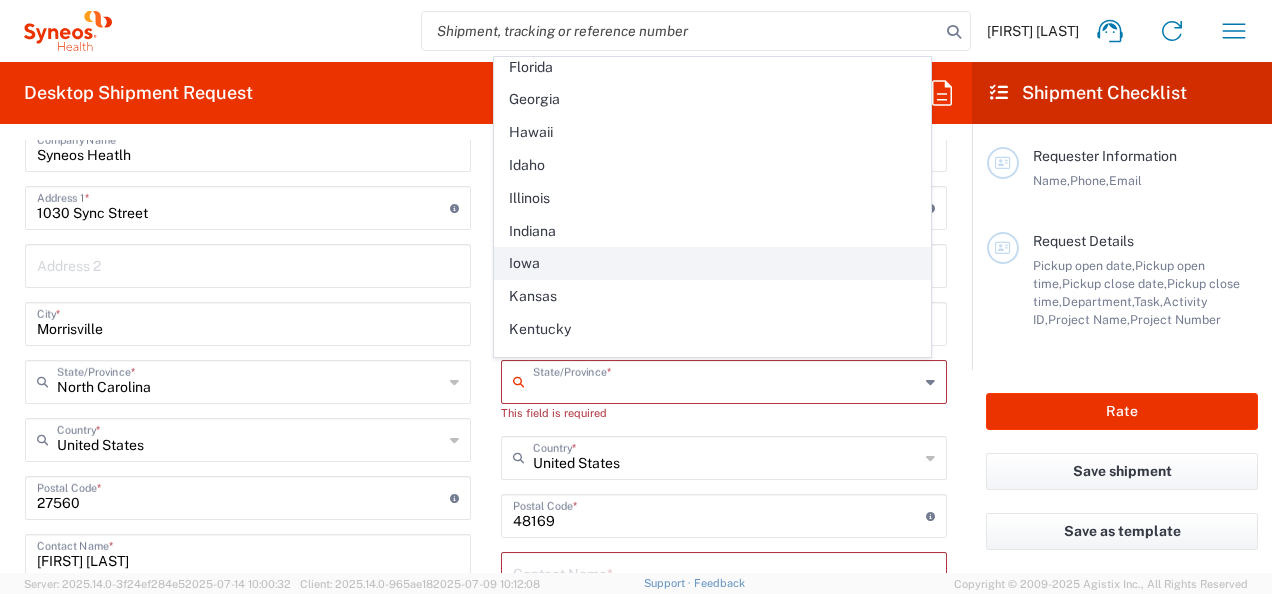 scroll, scrollTop: 600, scrollLeft: 0, axis: vertical 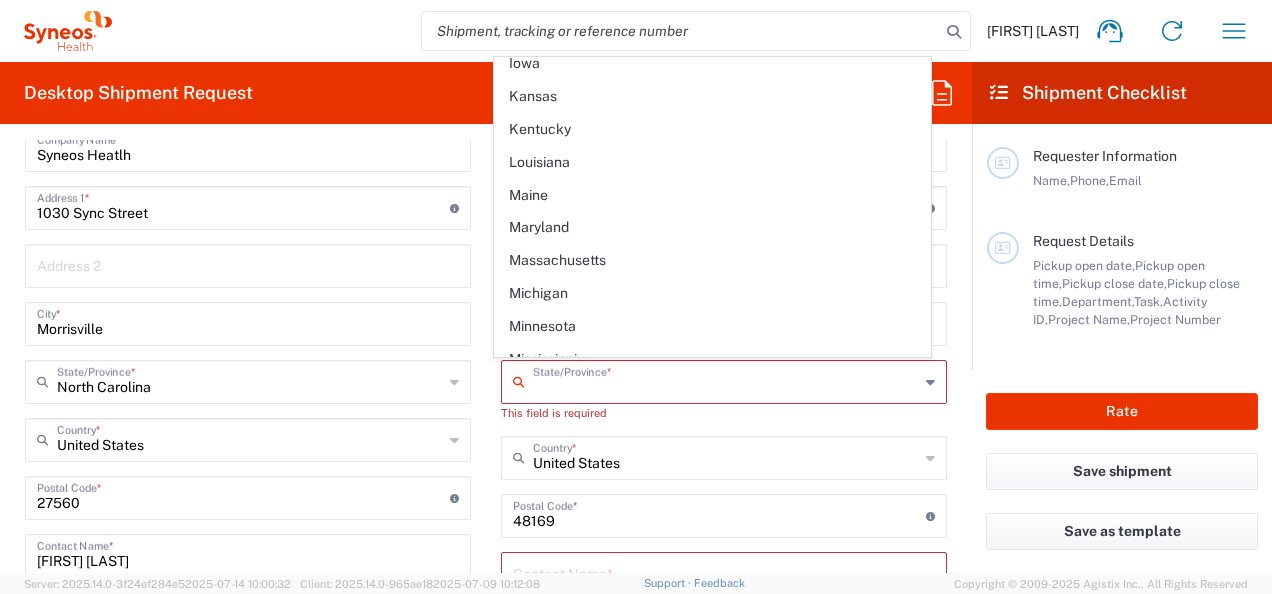 drag, startPoint x: 681, startPoint y: 273, endPoint x: 737, endPoint y: 385, distance: 125.21981 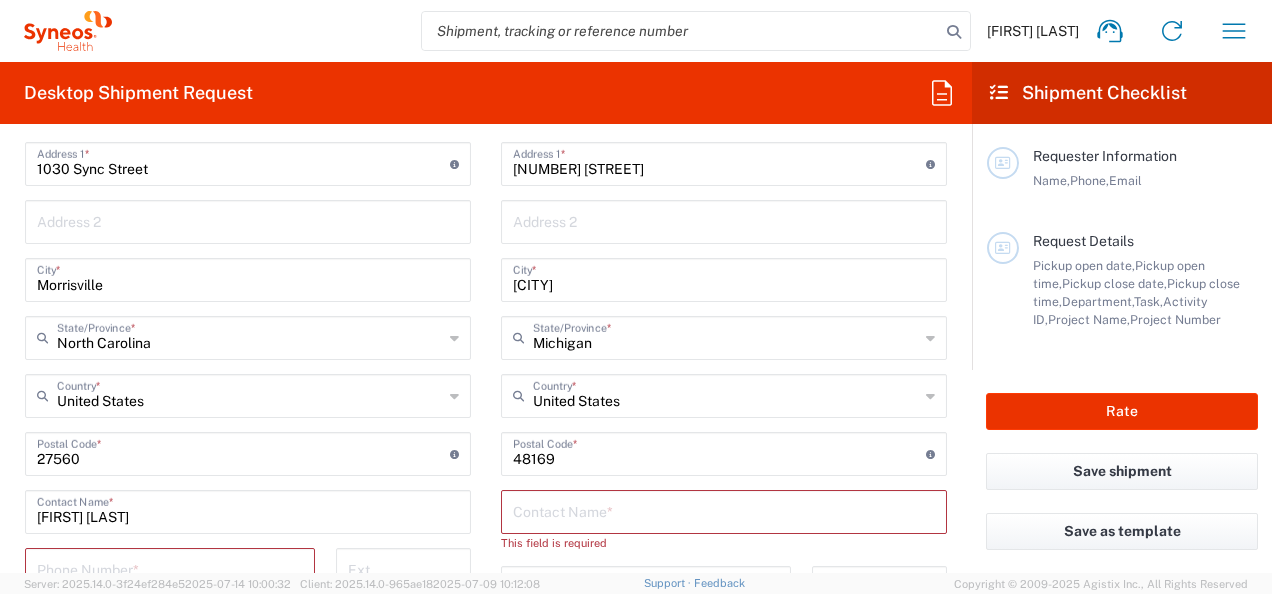 scroll, scrollTop: 1100, scrollLeft: 0, axis: vertical 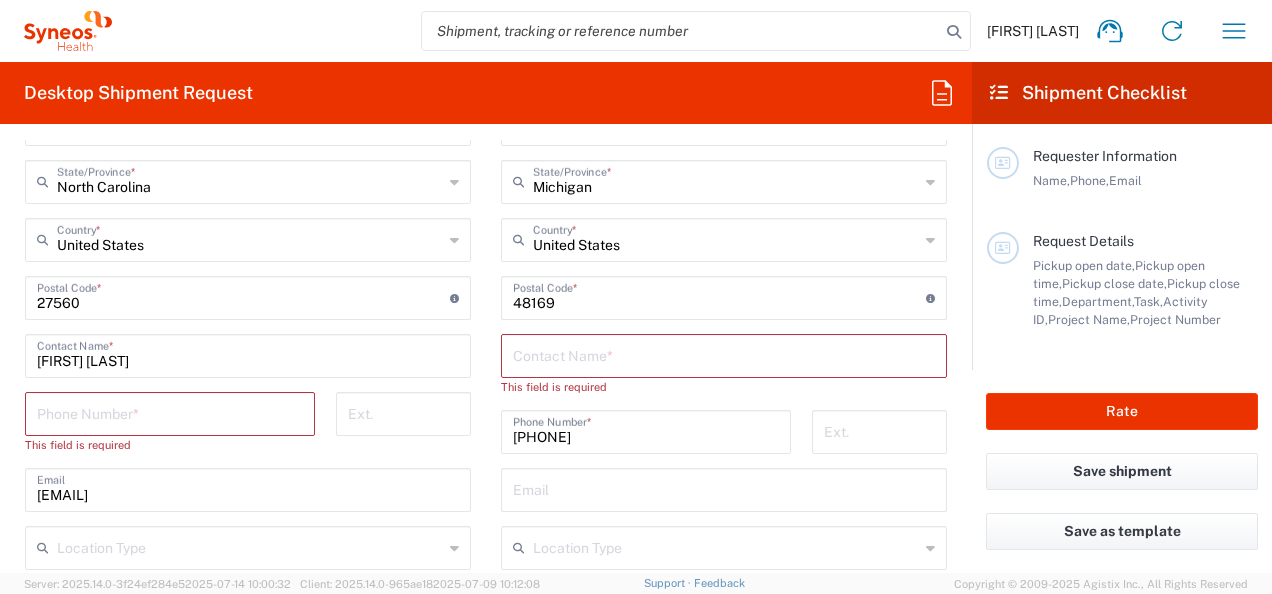 click at bounding box center [724, 354] 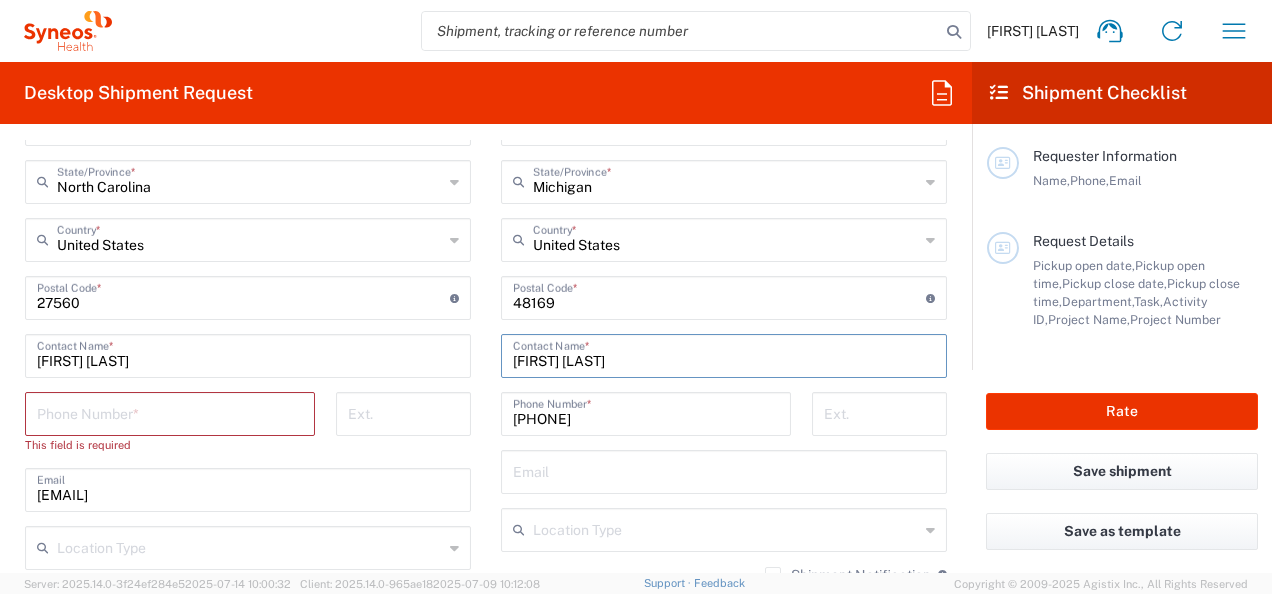 type on "[FIRST] [LAST]" 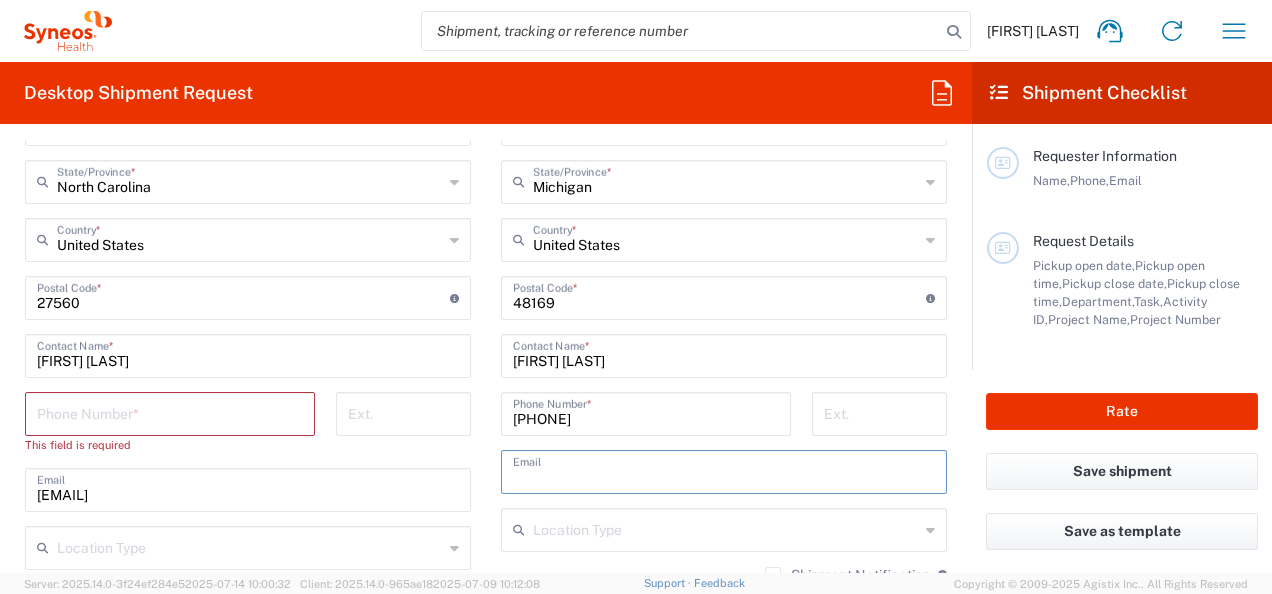 click at bounding box center [724, 470] 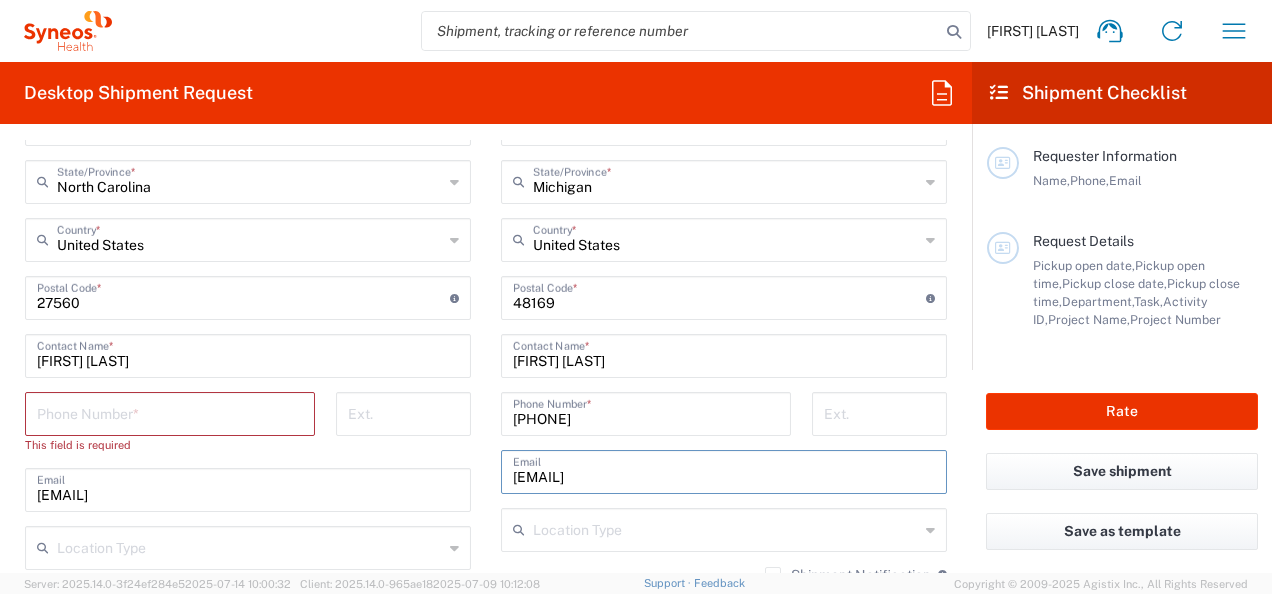 type on "[FIRST] [LAST]" 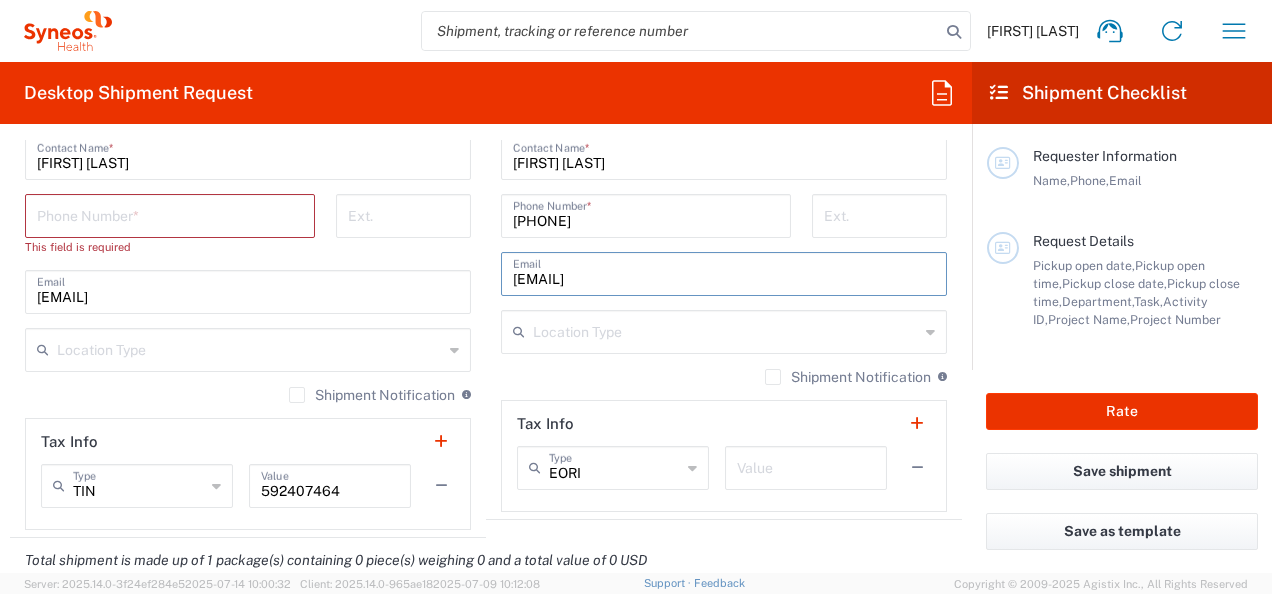 scroll, scrollTop: 1300, scrollLeft: 0, axis: vertical 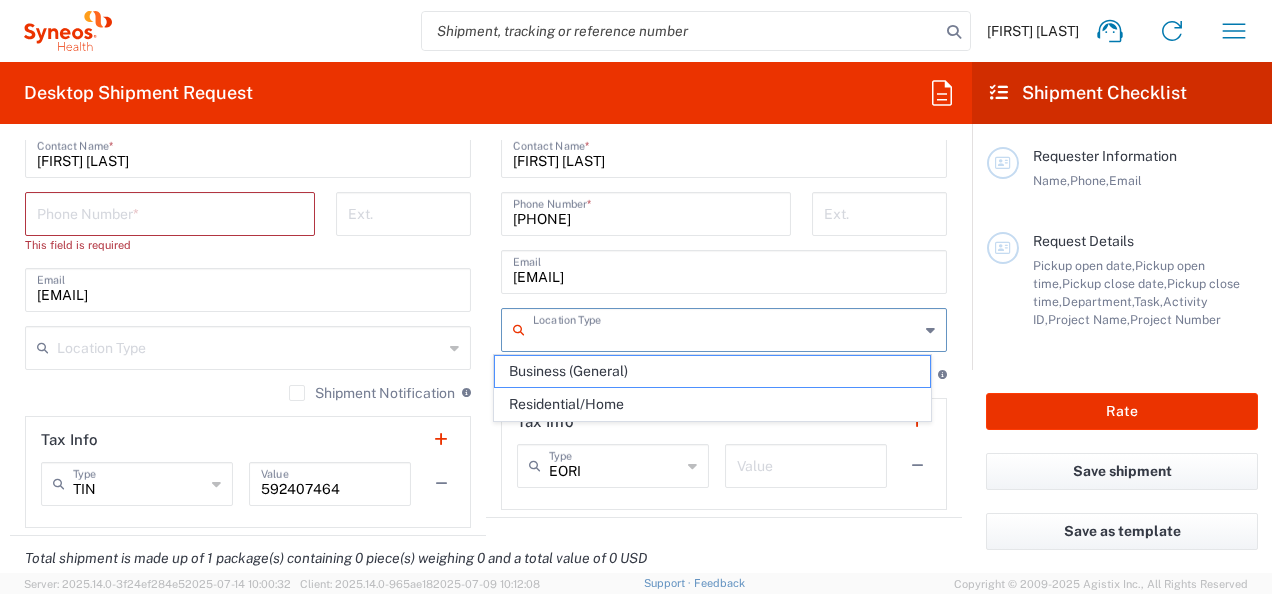click at bounding box center (726, 328) 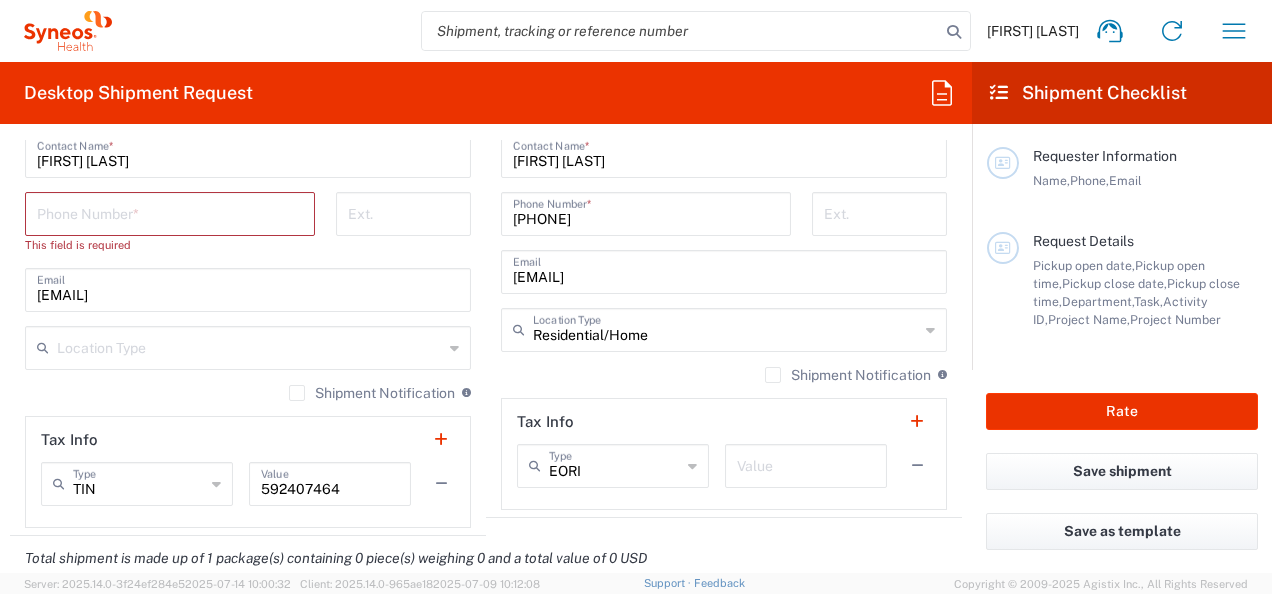 click at bounding box center (250, 346) 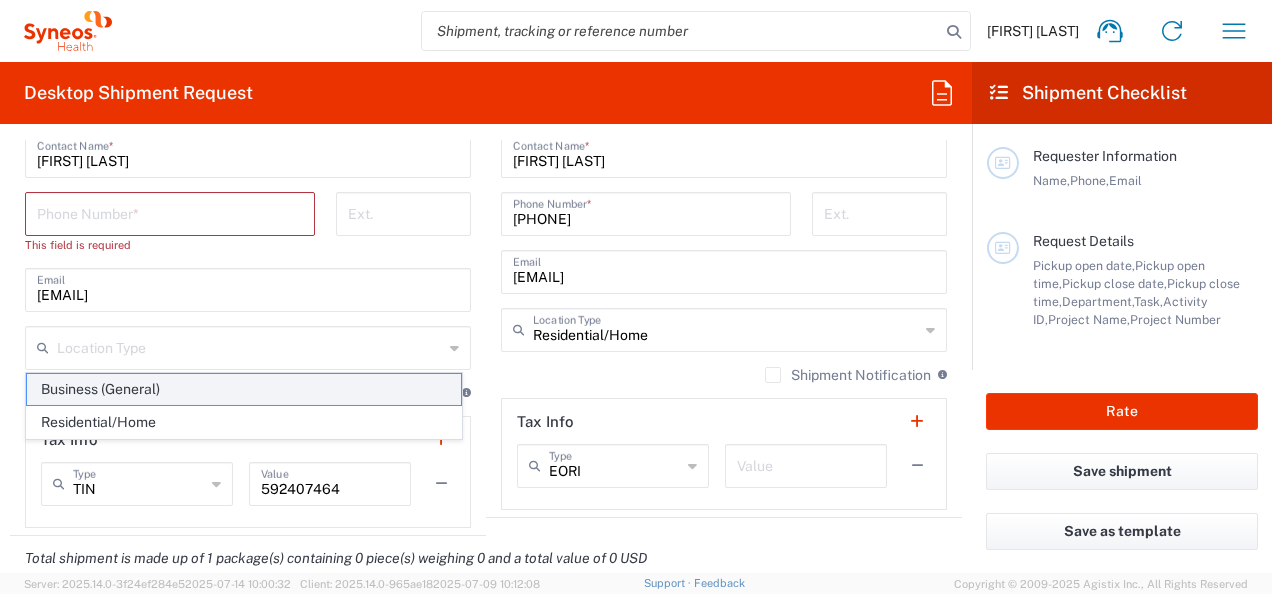 click on "Business (General)" 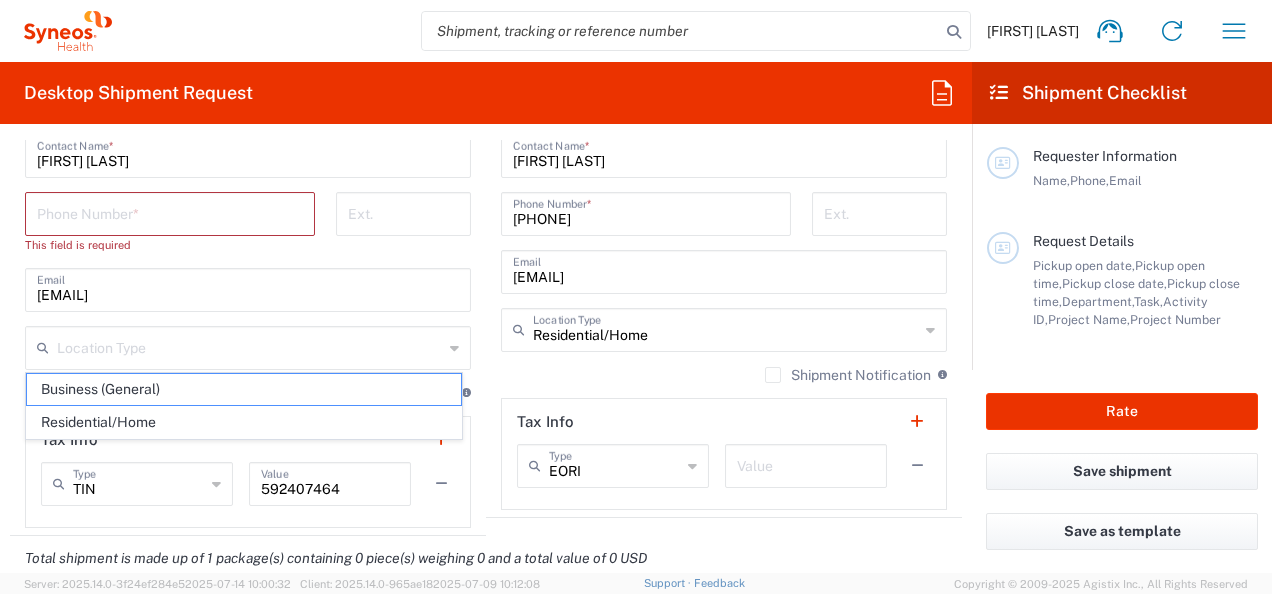 type on "Business (General)" 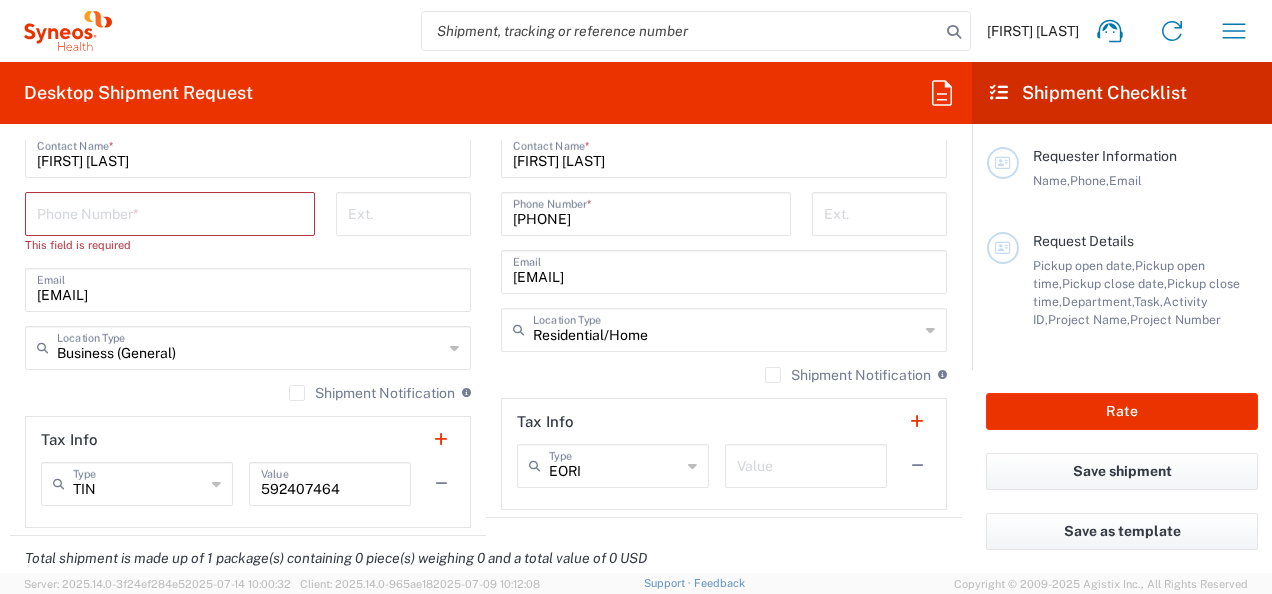 scroll, scrollTop: 1500, scrollLeft: 0, axis: vertical 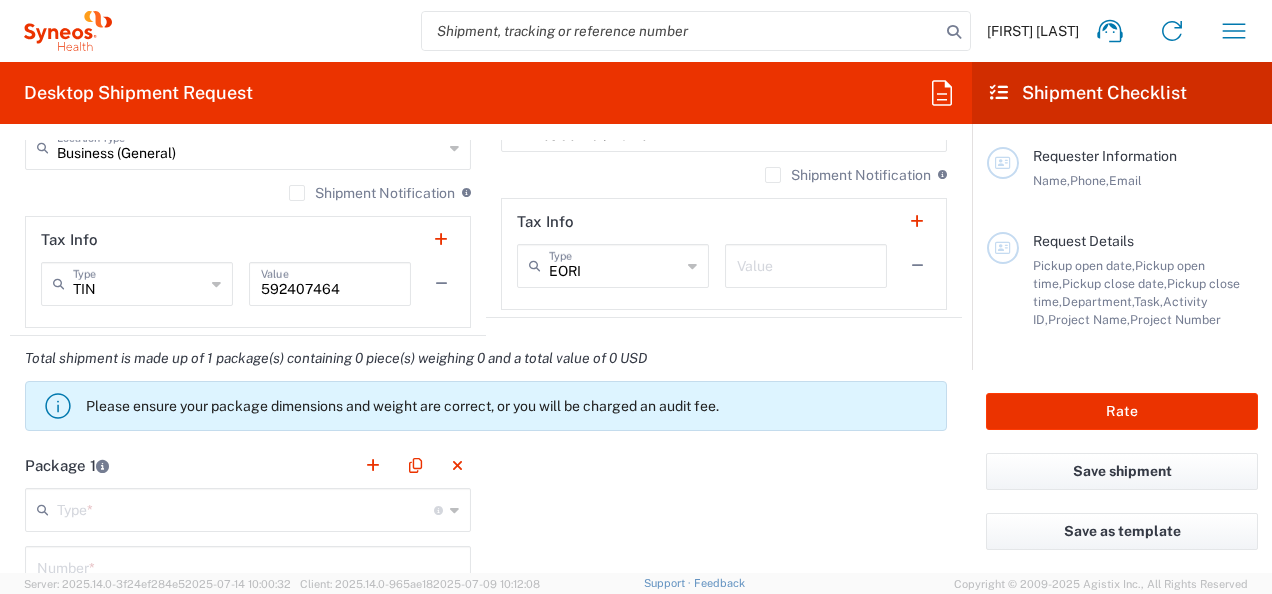 click 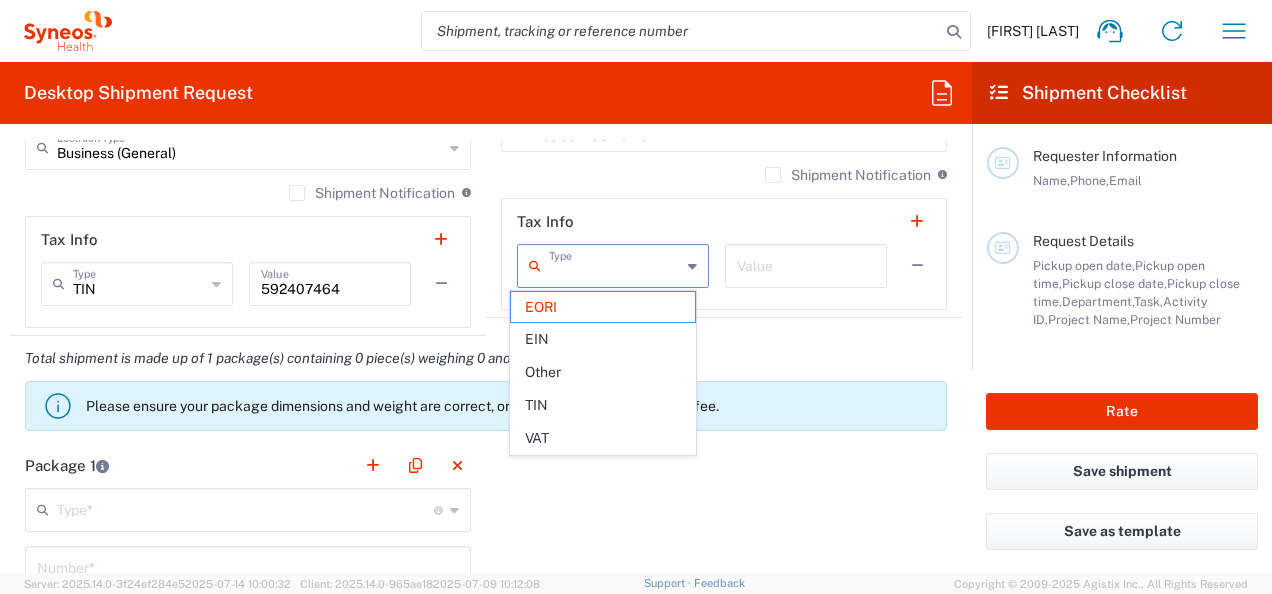 click on "Tax Info   Type  EORI EIN Other TIN VAT  Value" 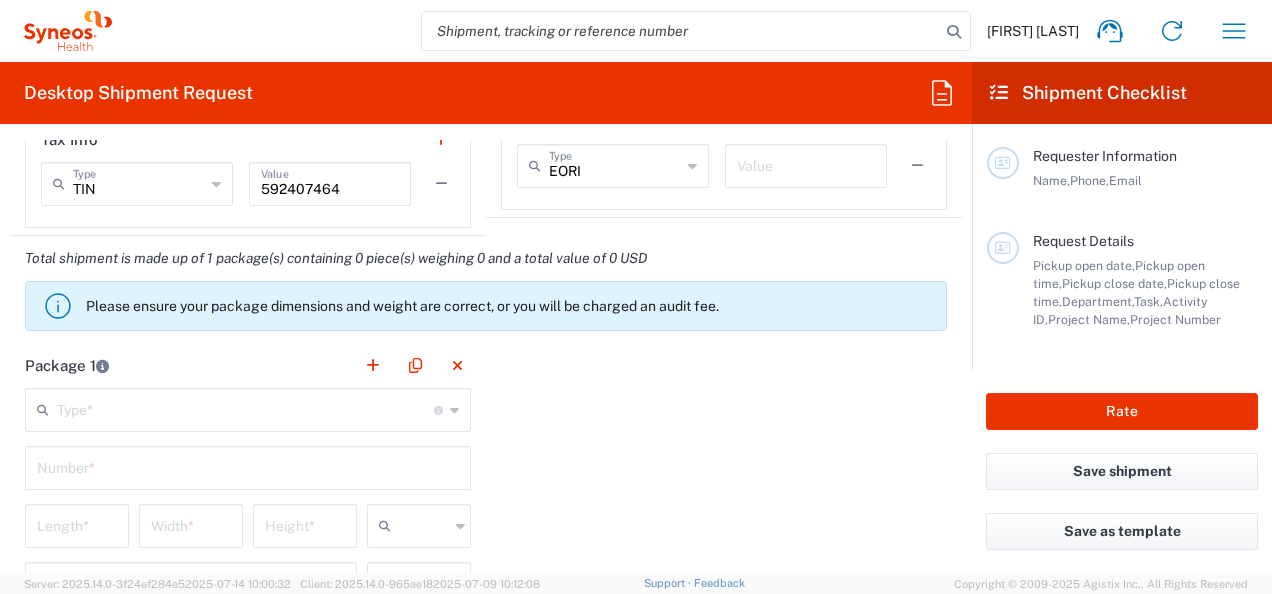 scroll, scrollTop: 1700, scrollLeft: 0, axis: vertical 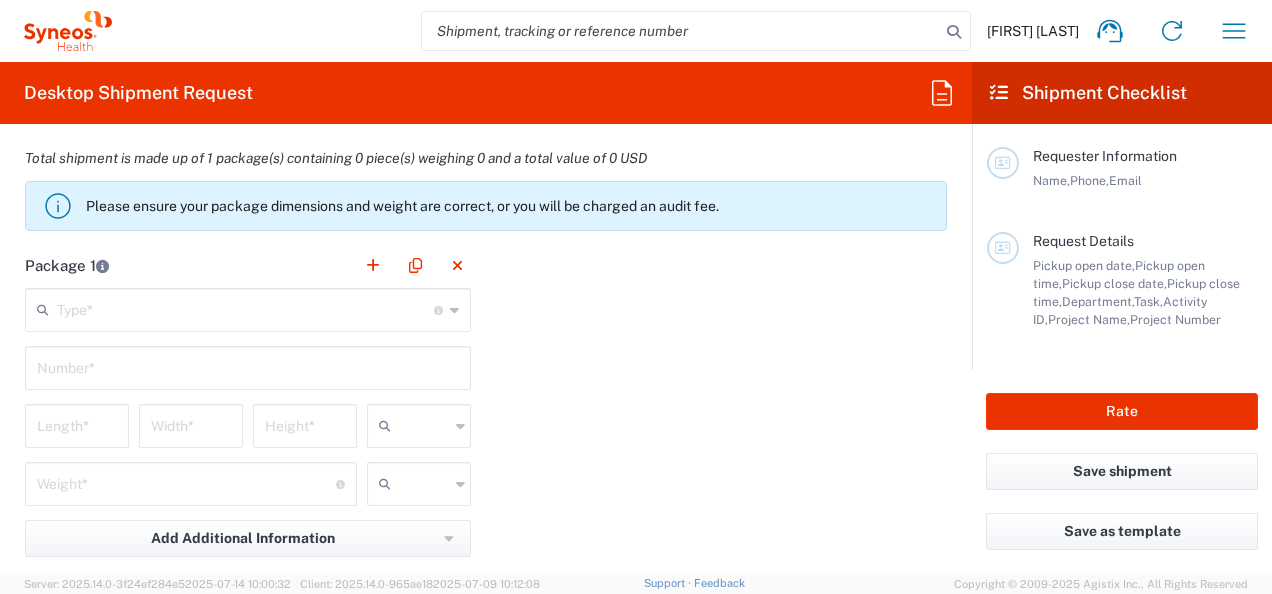 click at bounding box center [245, 308] 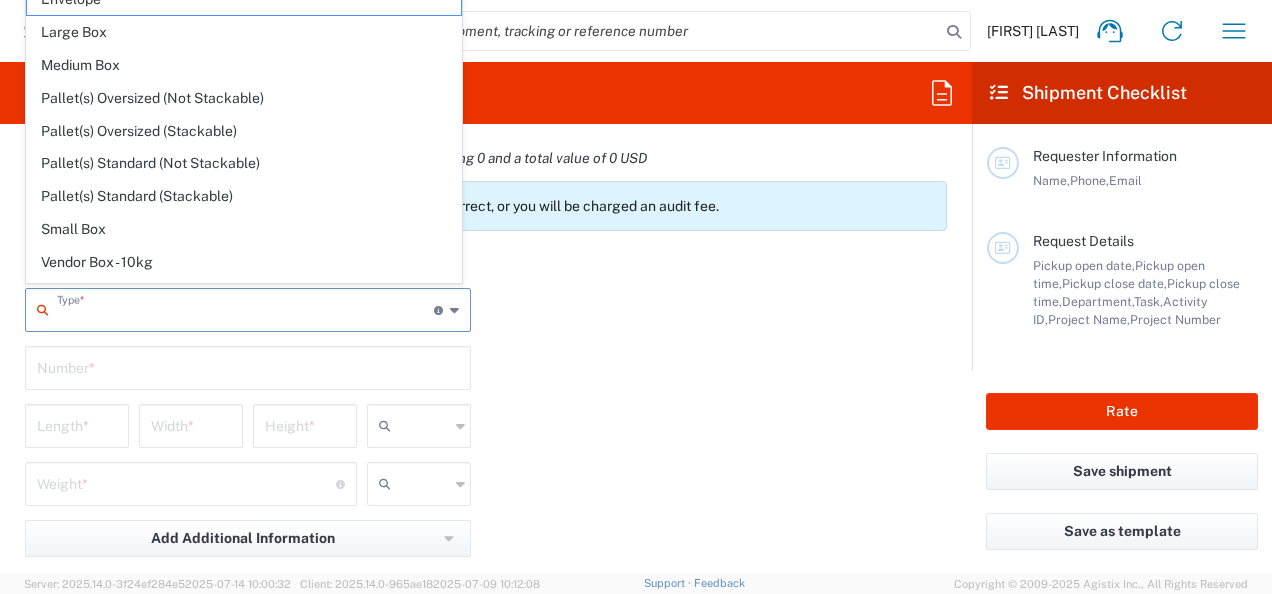 click at bounding box center [245, 308] 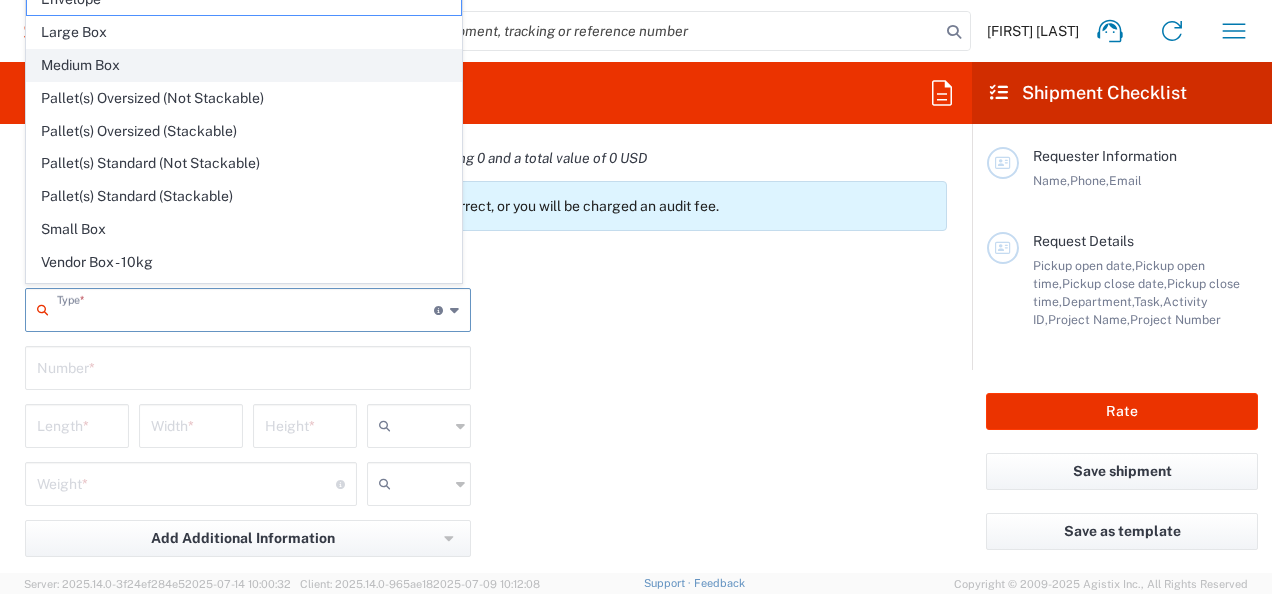 click on "Medium Box" 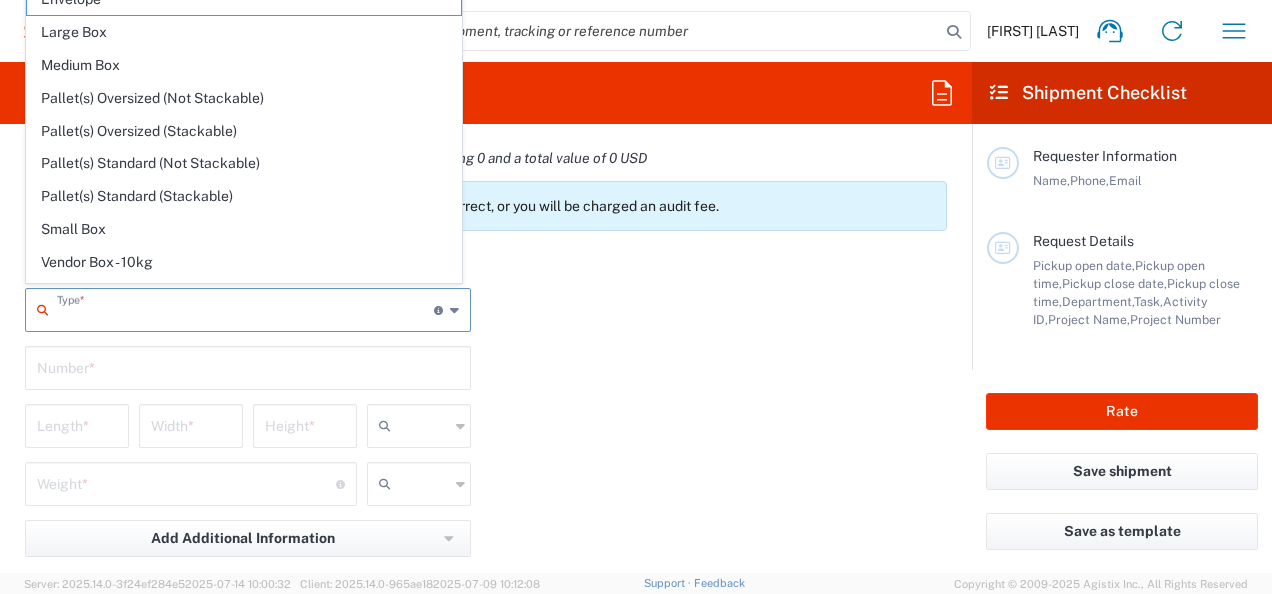 type on "Medium Box" 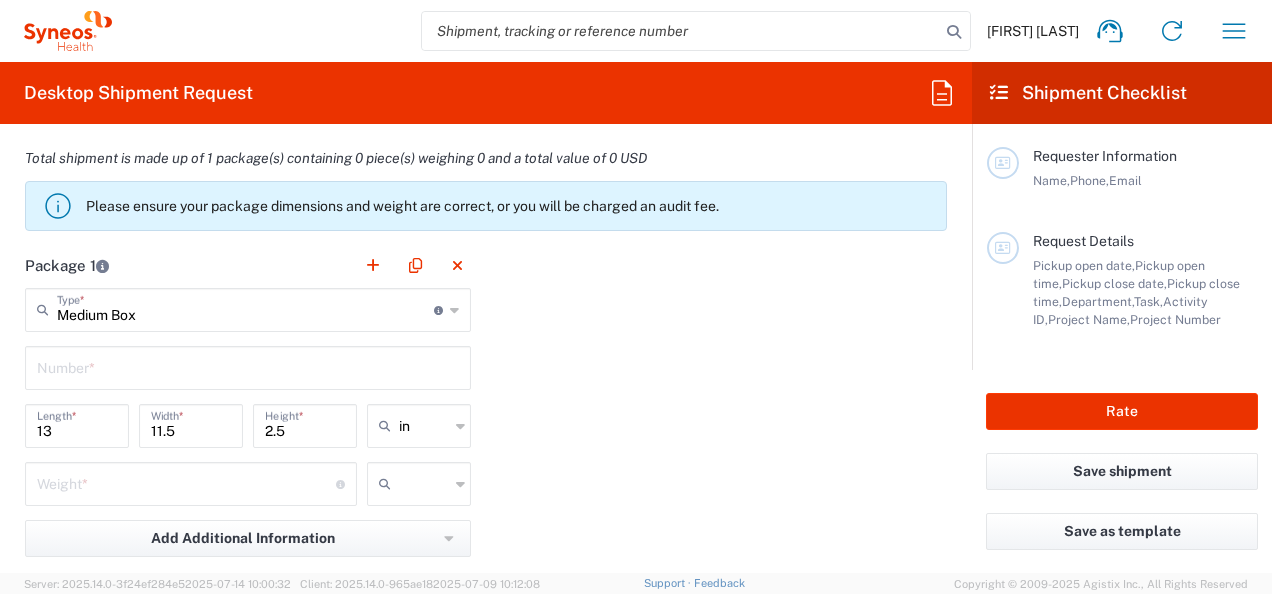 click at bounding box center [248, 366] 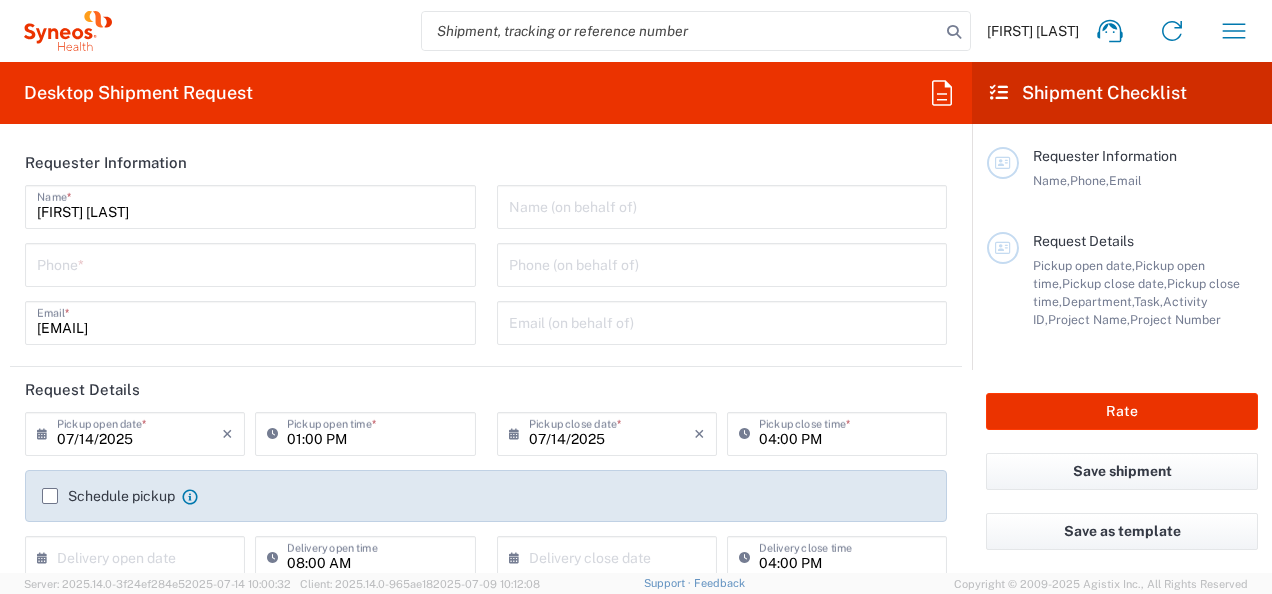 scroll, scrollTop: 100, scrollLeft: 0, axis: vertical 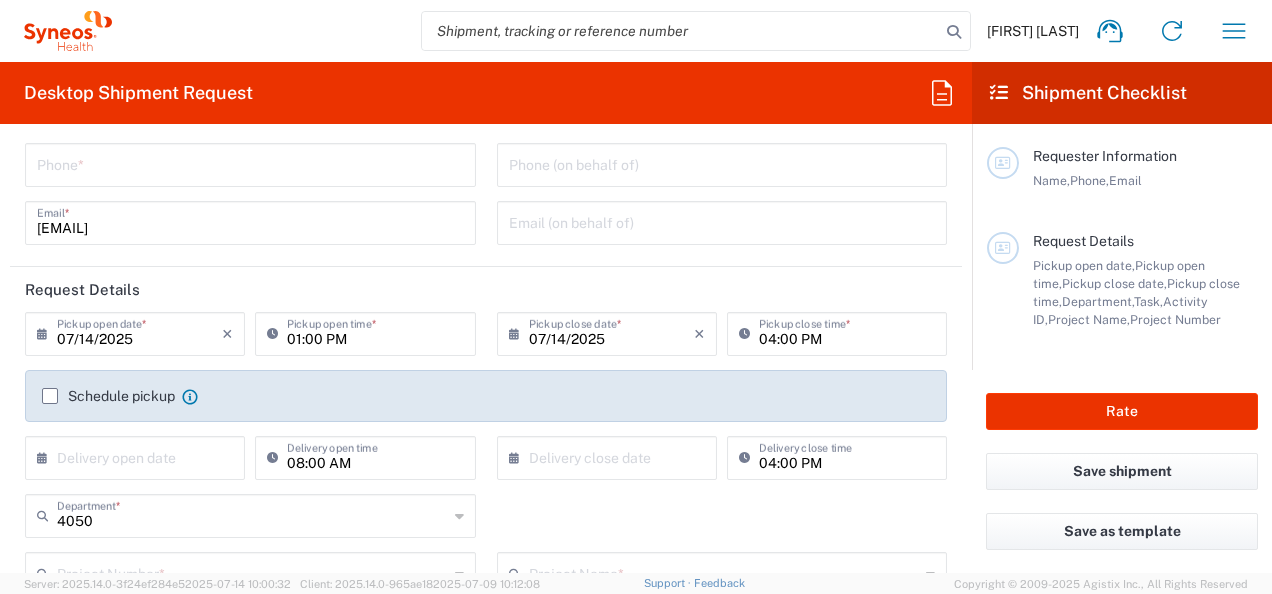 drag, startPoint x: 44, startPoint y: 391, endPoint x: 230, endPoint y: 431, distance: 190.25246 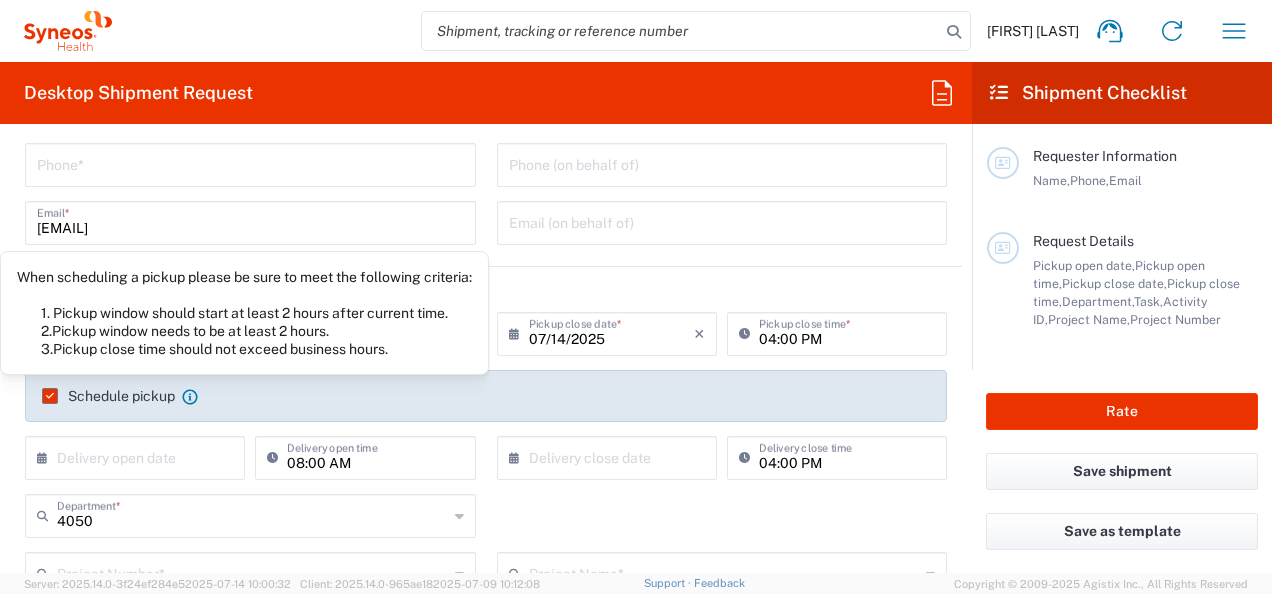 click 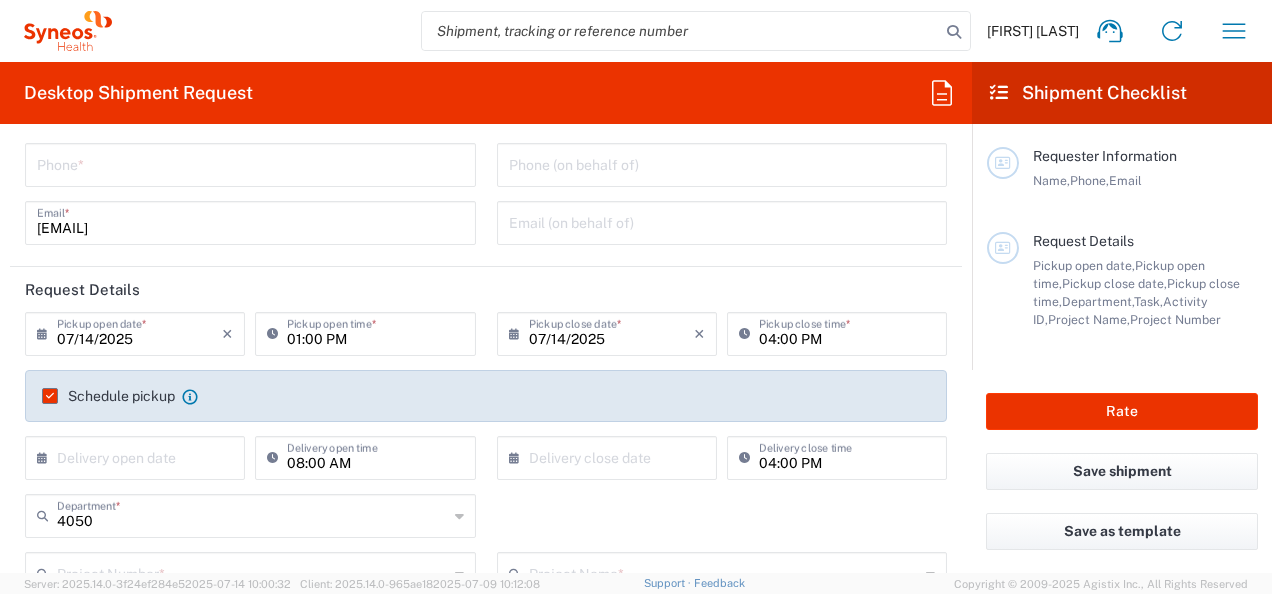 click on "When scheduling a pickup please be sure to meet the following criteria:
1. Pickup window should start at least 2 hours after current time.
2.Pickup window needs to be at least 2 hours.
3.Pickup close time should not exceed business hours." 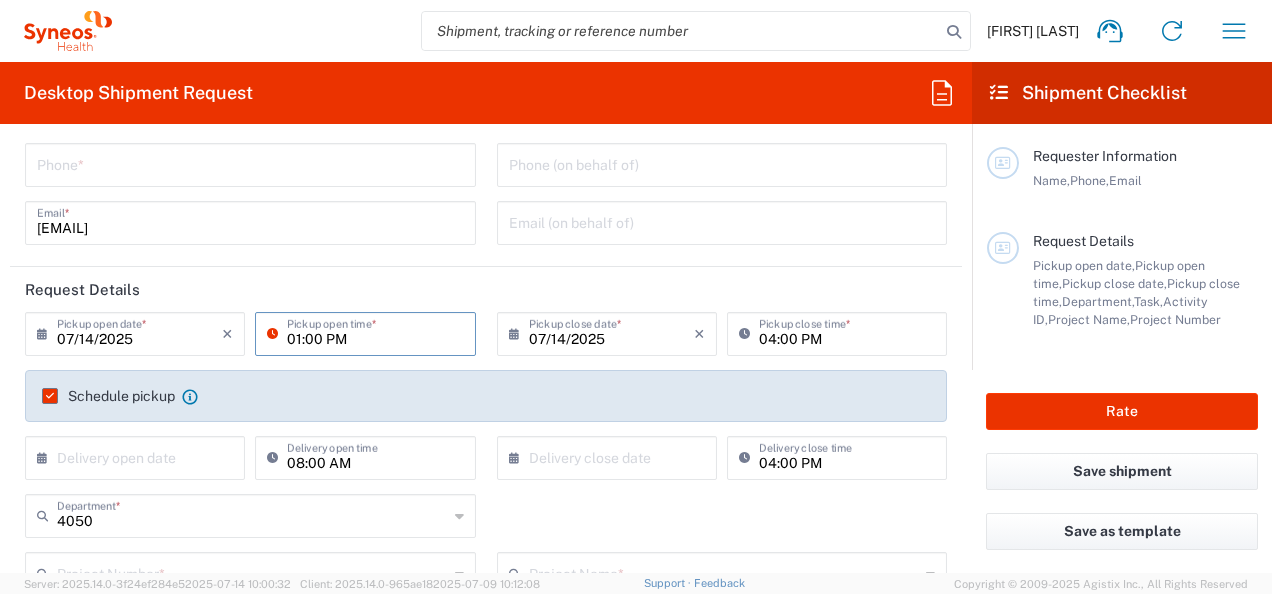 click on "01:00 PM" at bounding box center [375, 332] 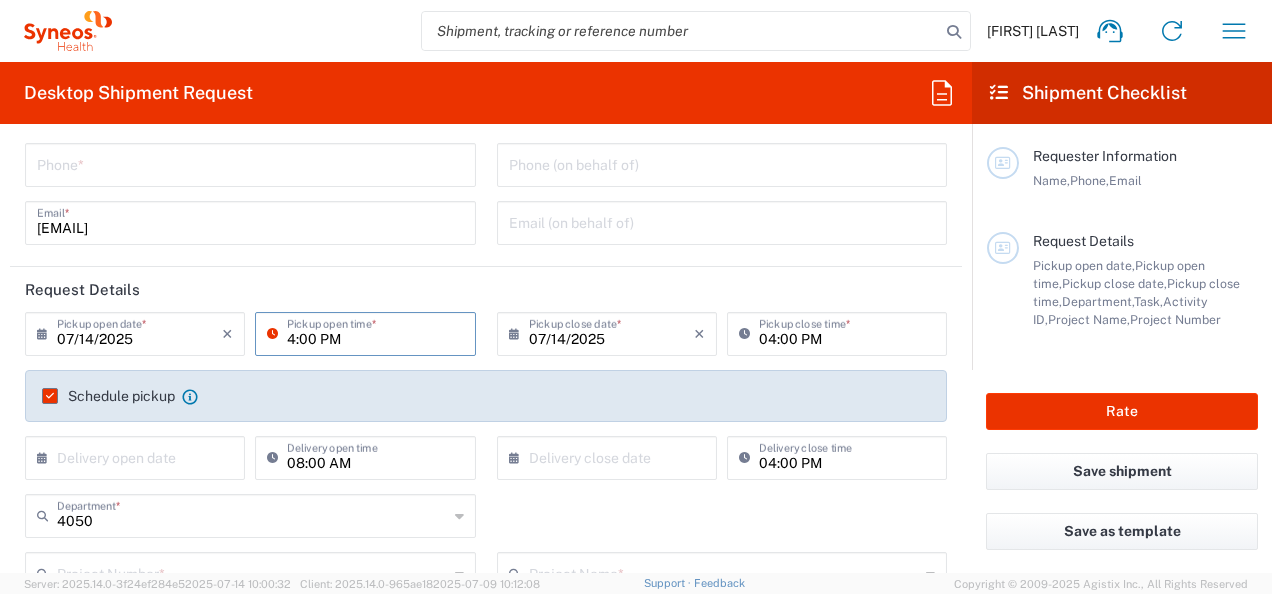 type on "04:00 PM" 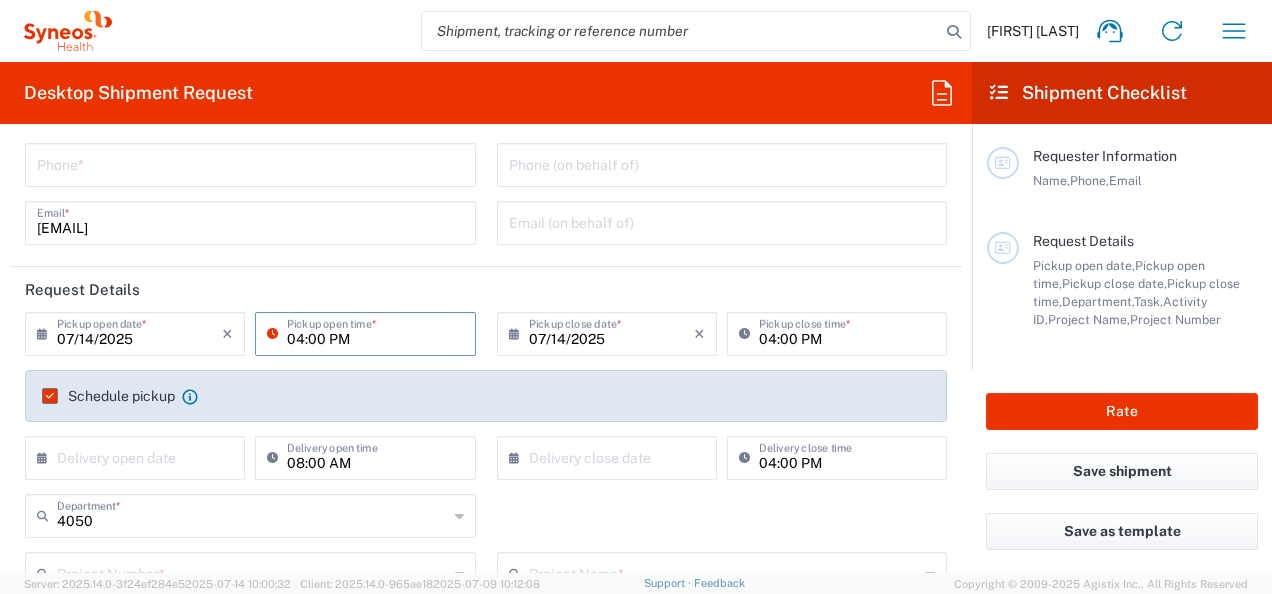 click on "04:00 PM" at bounding box center (847, 332) 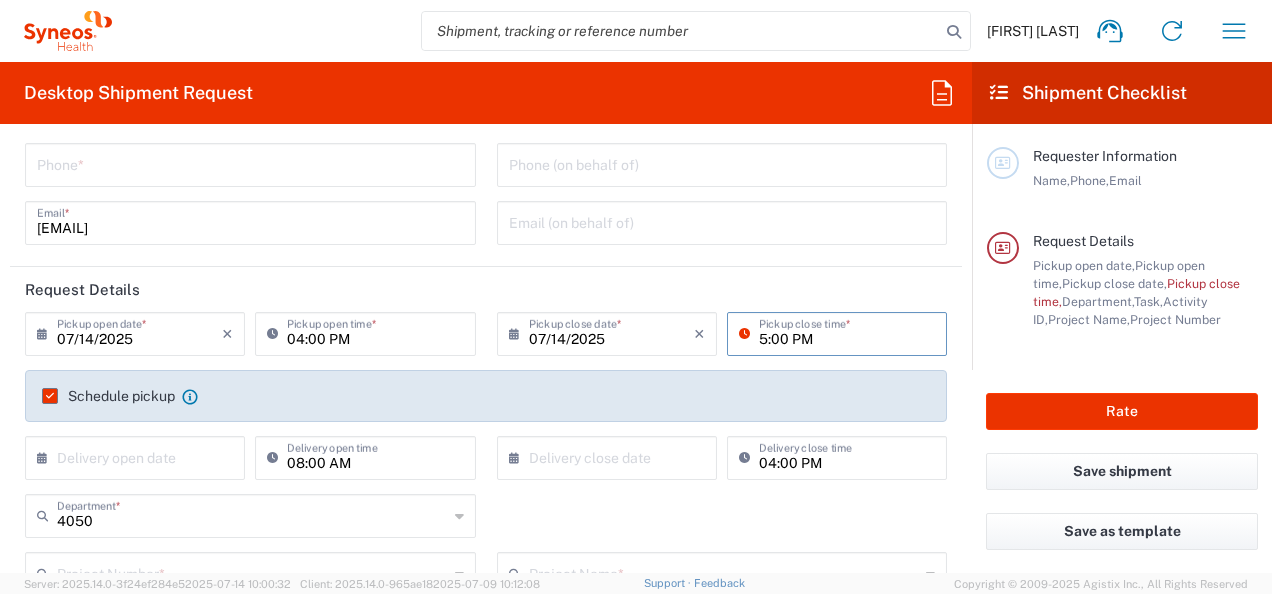 type on "05:00 PM" 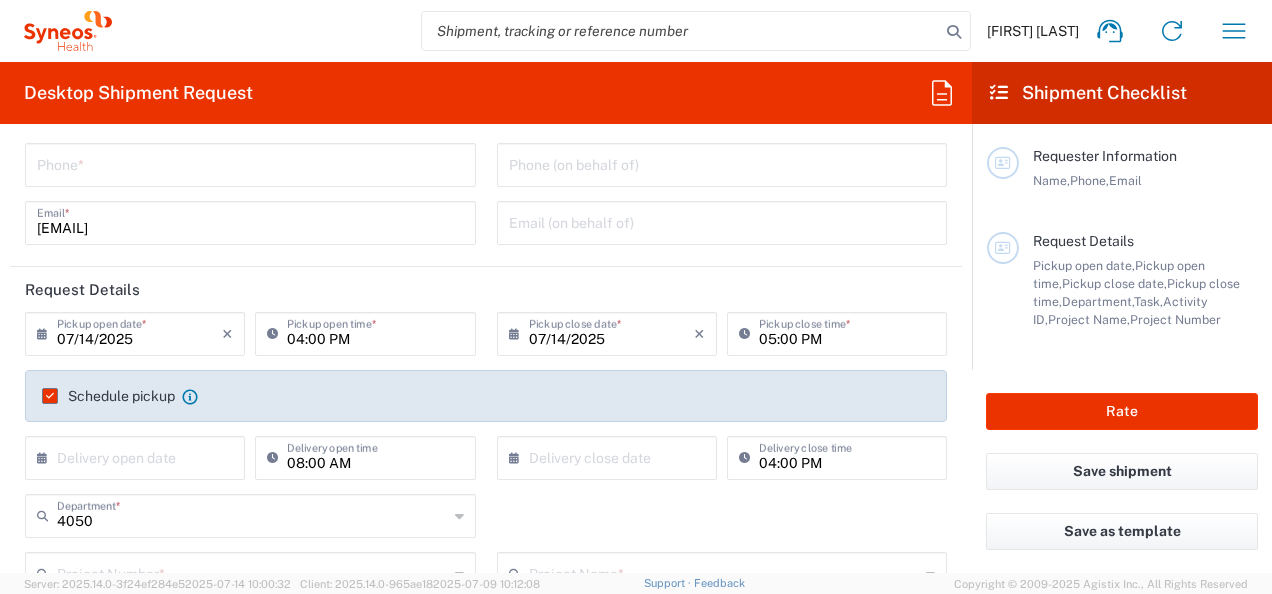 click on "Schedule pickup  When scheduling a pickup please be sure to meet the following criteria:
1. Pickup window should start at least 2 hours after current time.
2.Pickup window needs to be at least 2 hours.
3.Pickup close time should not exceed business hours." 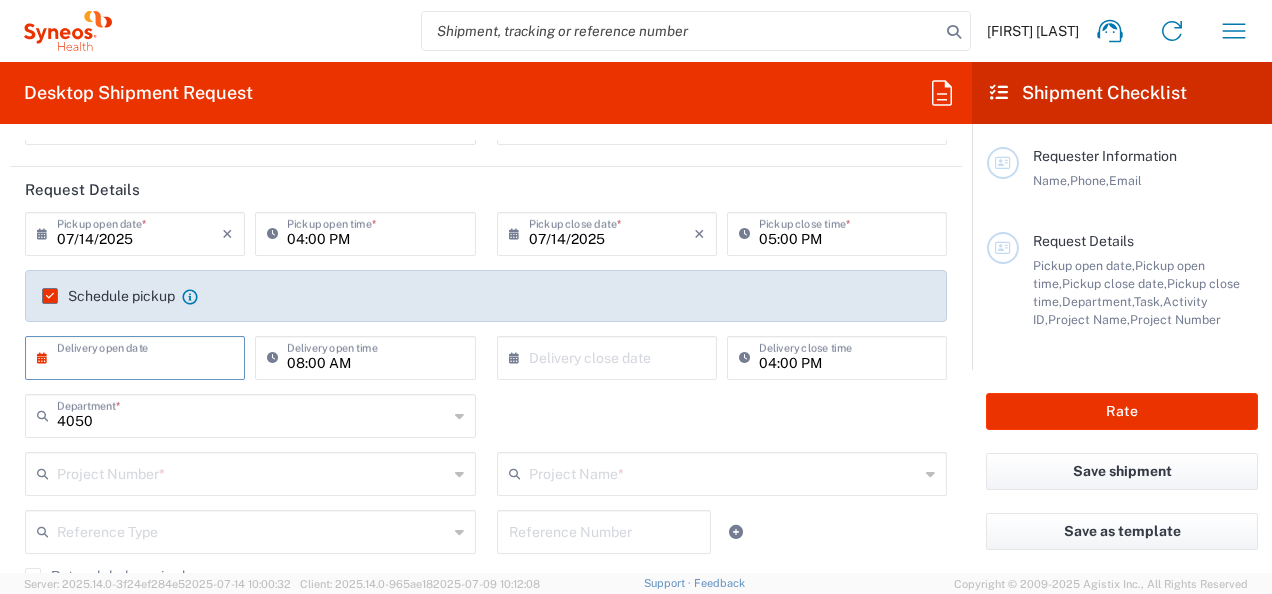 click at bounding box center (139, 356) 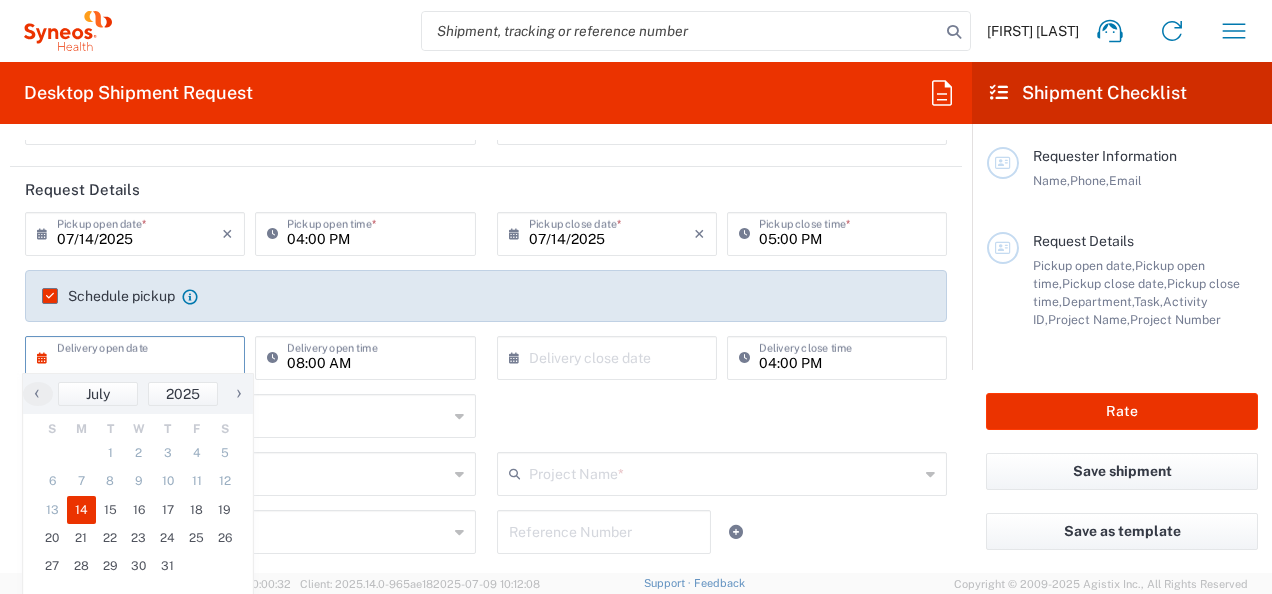click on "14" 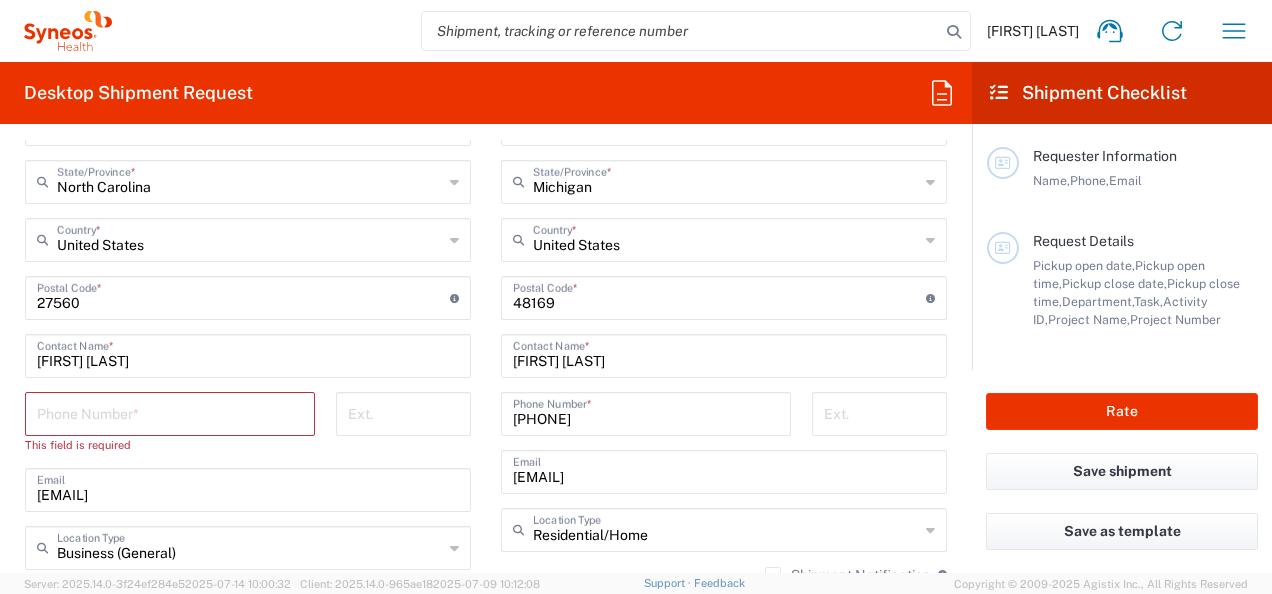 scroll, scrollTop: 1200, scrollLeft: 0, axis: vertical 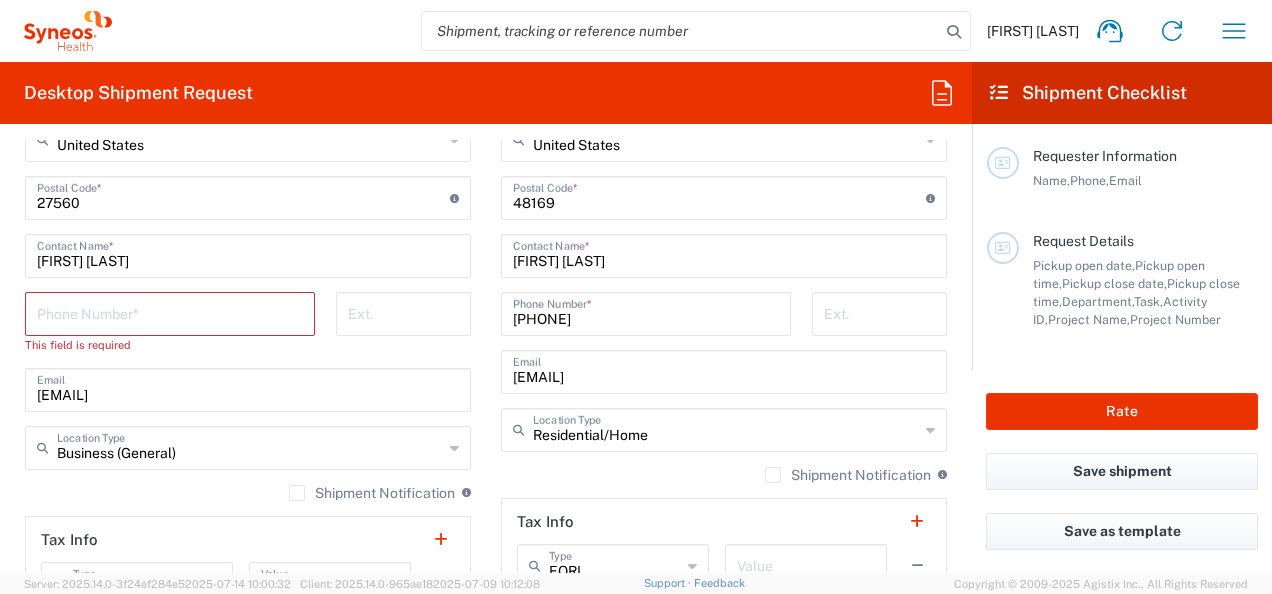 click at bounding box center (170, 312) 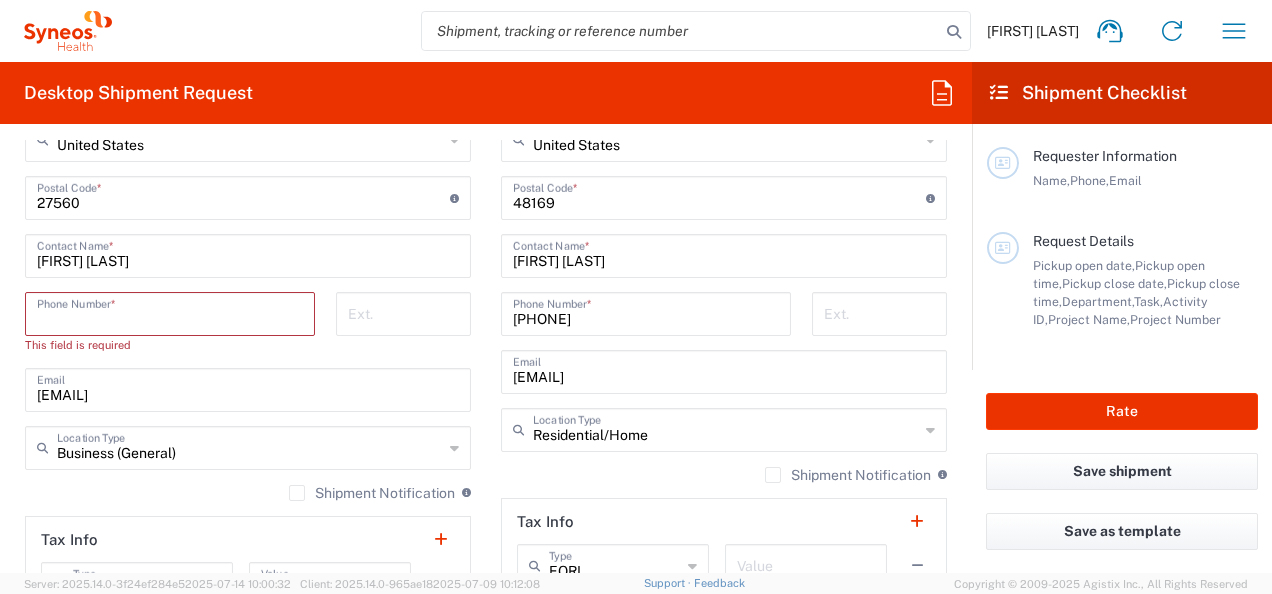 type on "[PHONE]" 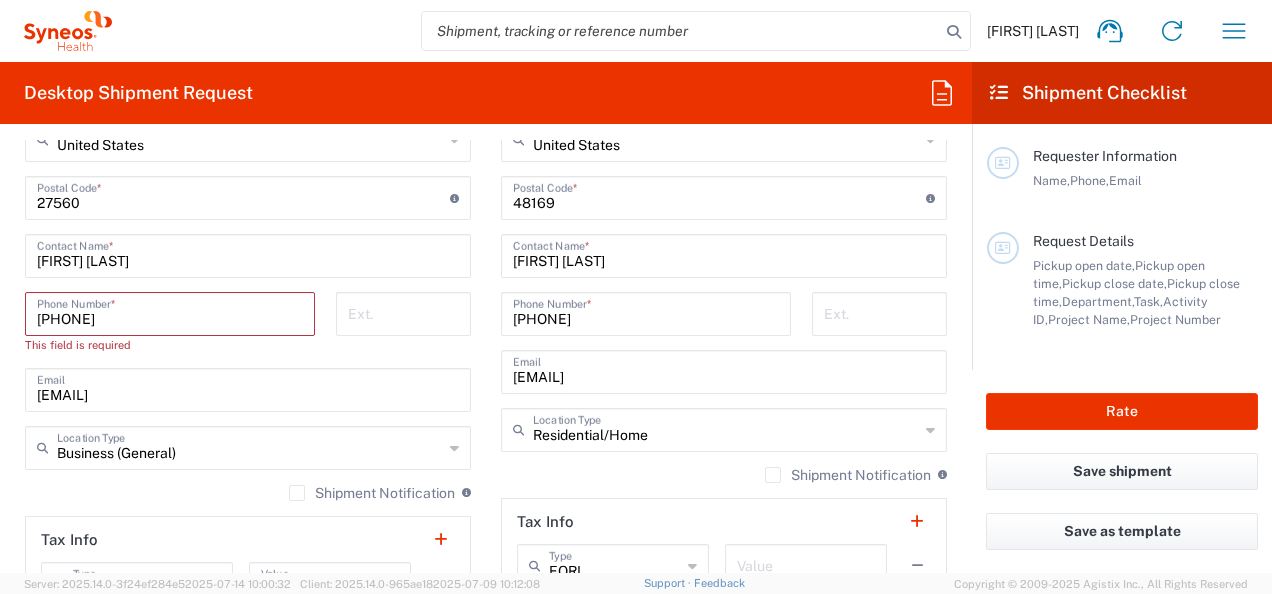 type on "[EMAIL]" 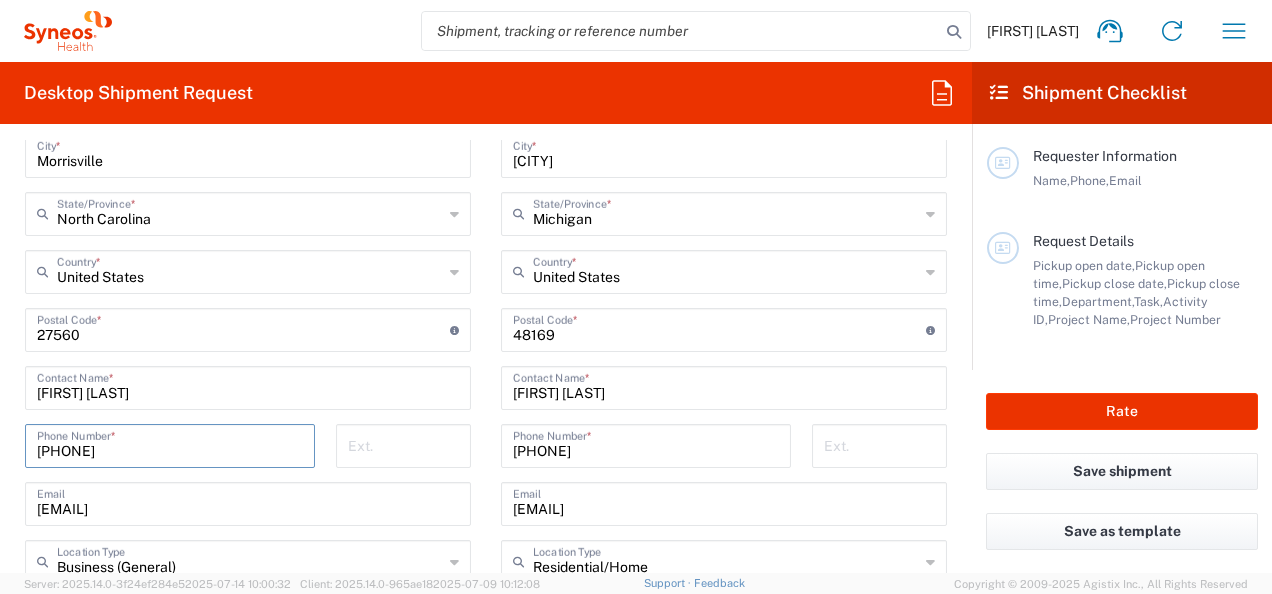 scroll, scrollTop: 1100, scrollLeft: 0, axis: vertical 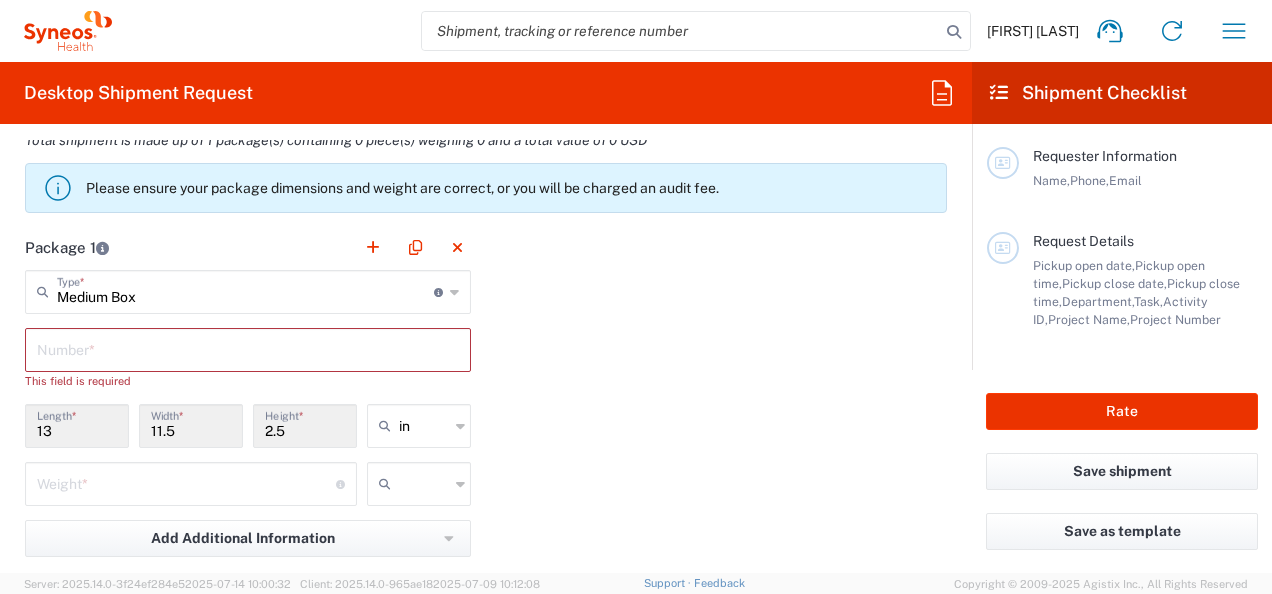 click on "Package 1  Medium Box  Type  * Material used to package goods Envelope Large Box Medium Box Pallet(s) Oversized (Not Stackable) Pallet(s) Oversized (Stackable) Pallet(s) Standard (Not Stackable) Pallet(s) Standard (Stackable) Small Box Vendor Box - 10kg Vendor Box - 25kg Your Packaging  Number  * This field is required 13  Length  * 11.5  Width  * 2.5  Height  * in in cm ft  Weight  * Total weight of package(s) in pounds or kilograms kgs lbs Add Additional Information  Package material   Package temperature   Temperature device  Add Content *" 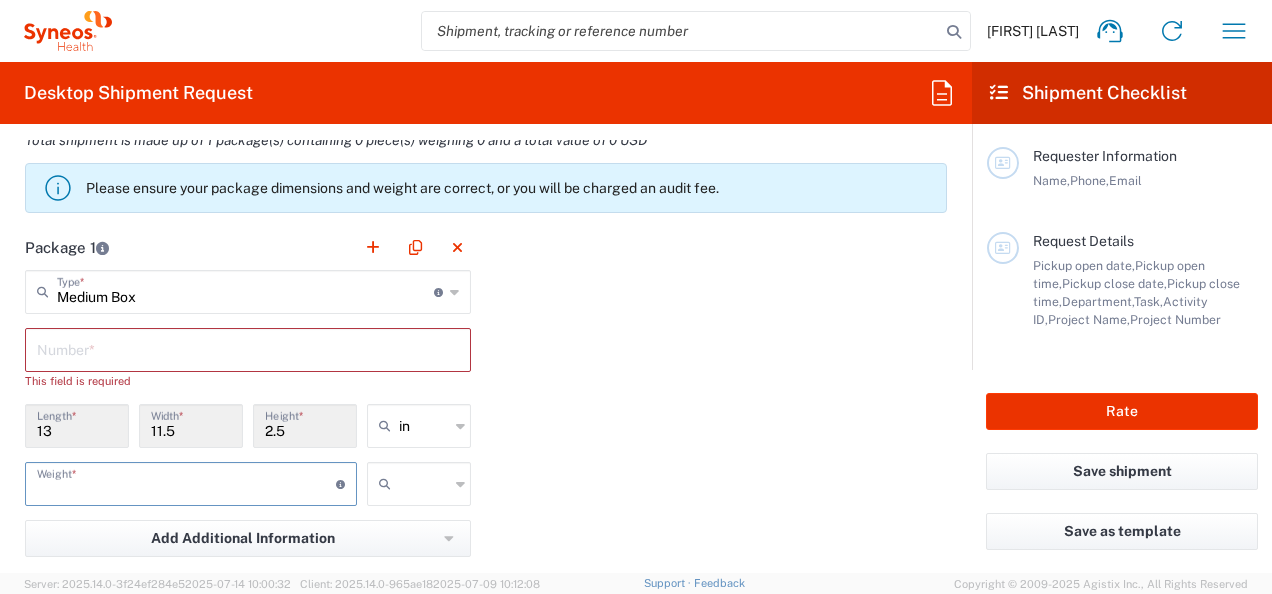 click at bounding box center [186, 482] 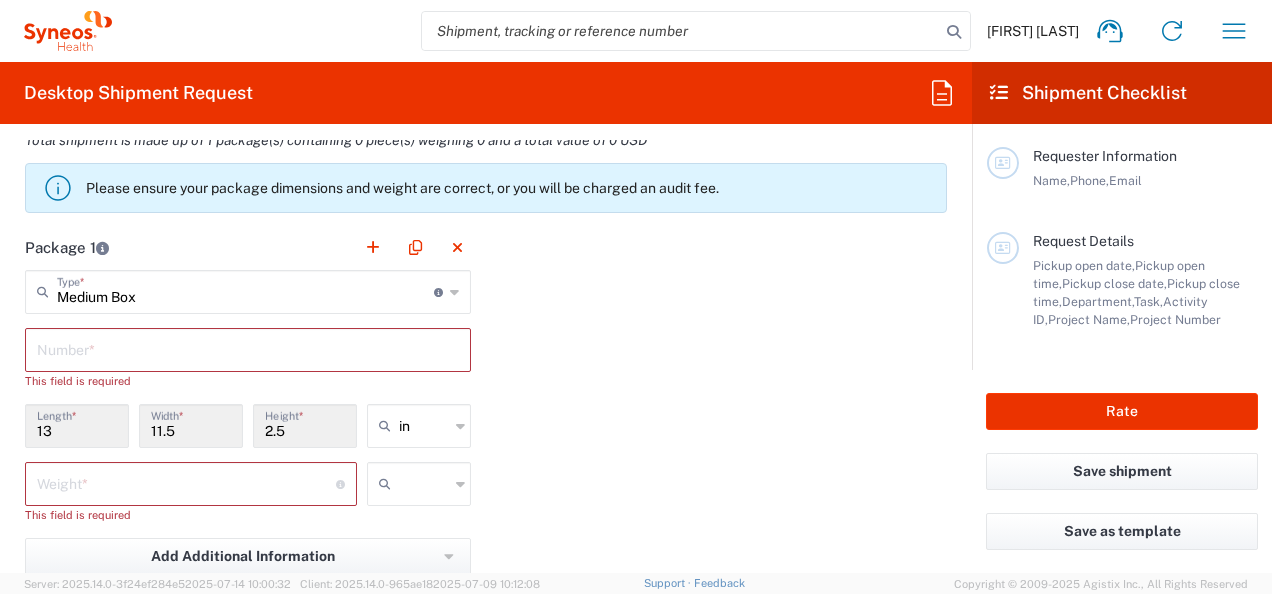 click on "13" at bounding box center (77, 424) 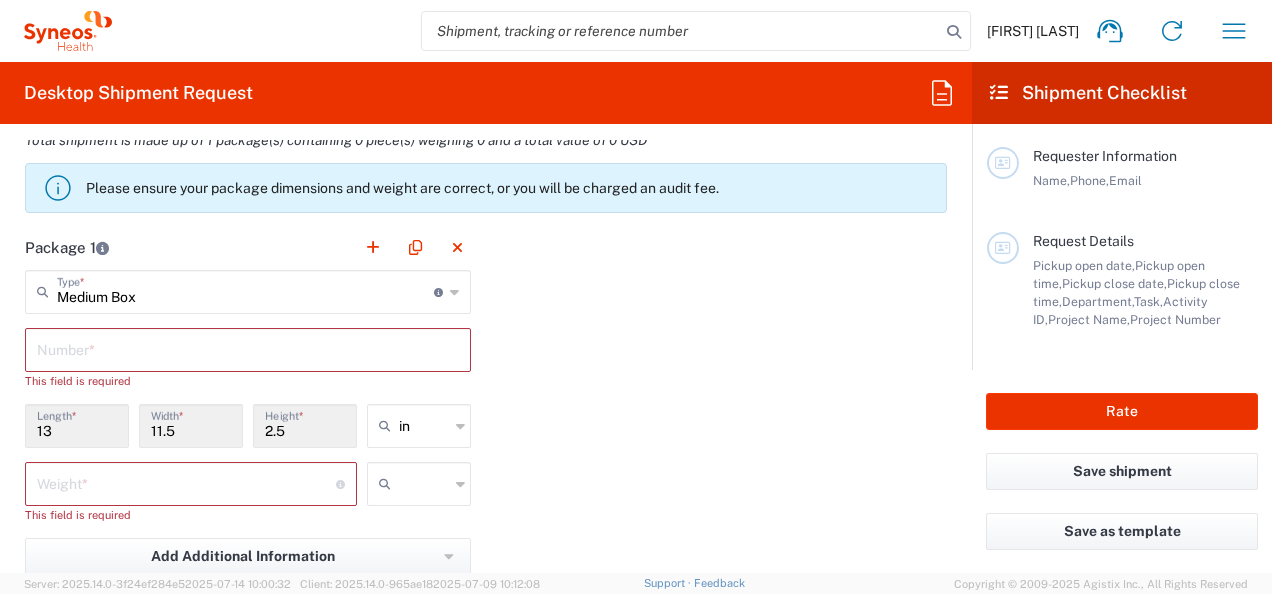 drag, startPoint x: 82, startPoint y: 340, endPoint x: 94, endPoint y: 344, distance: 12.649111 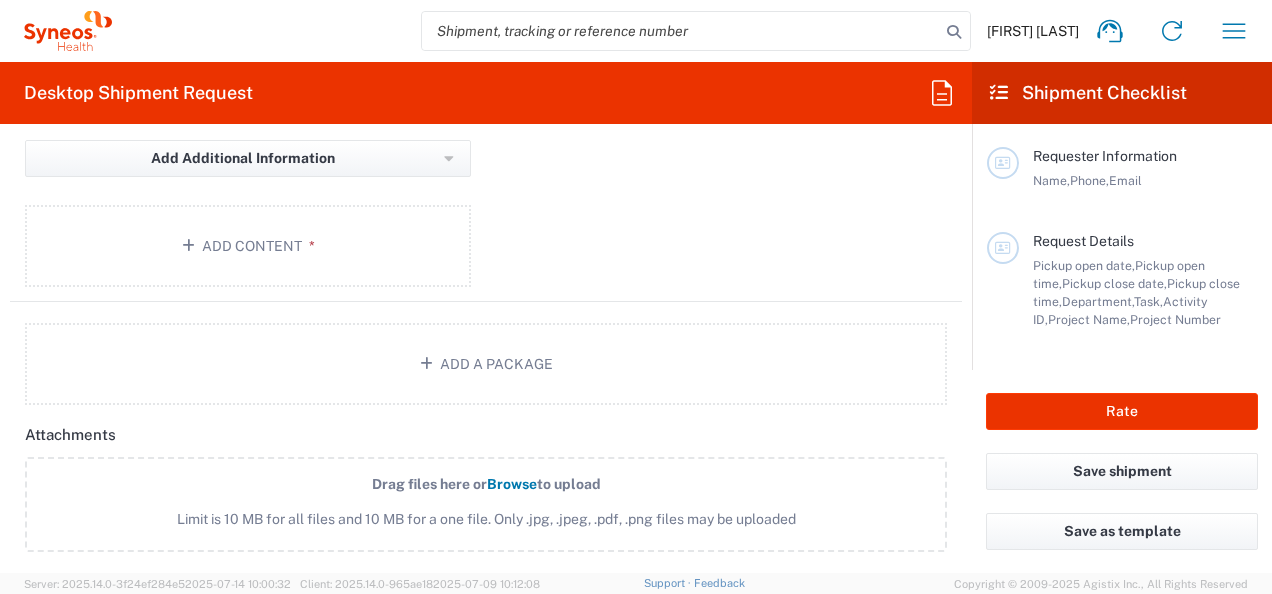 scroll, scrollTop: 2000, scrollLeft: 0, axis: vertical 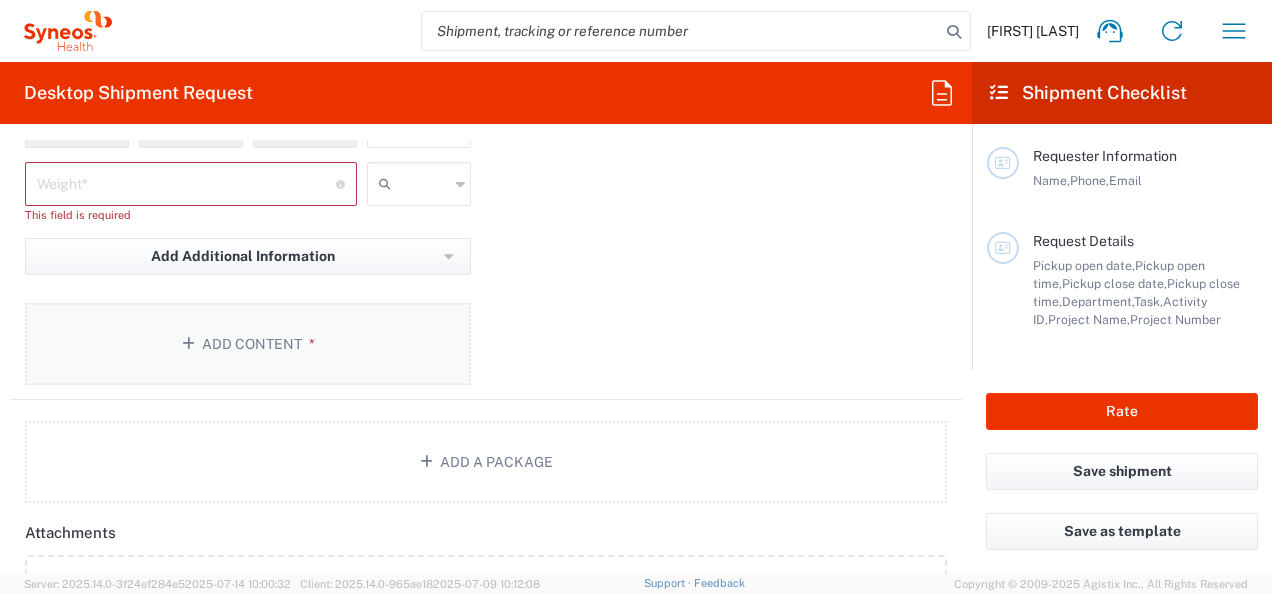 click 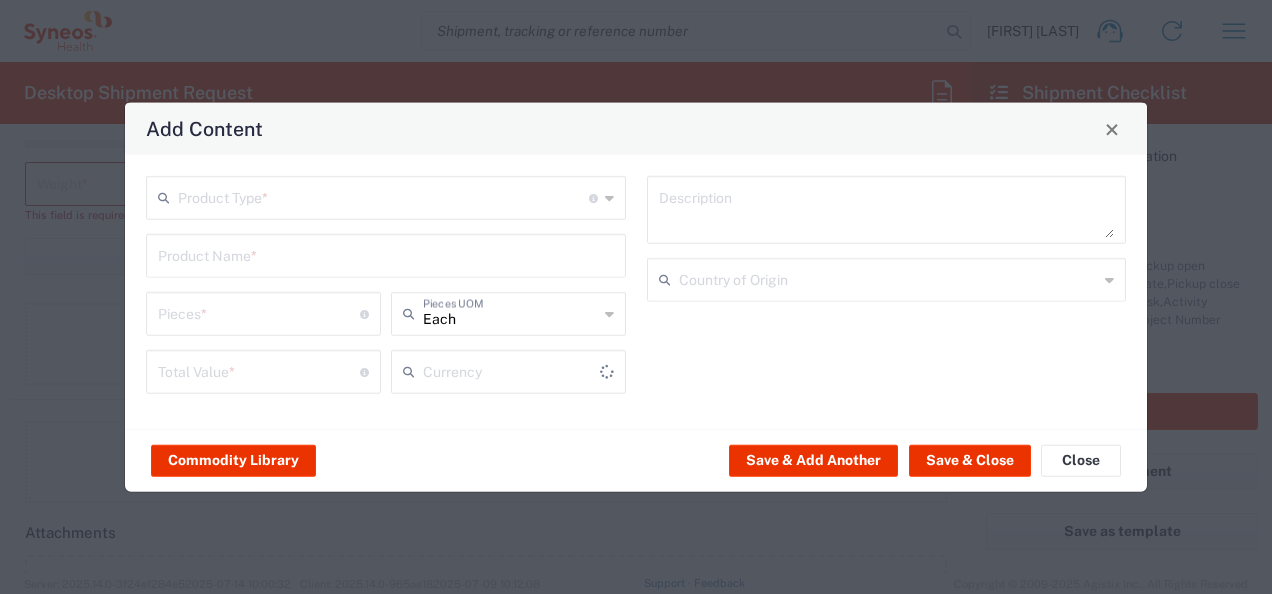 type on "US Dollar" 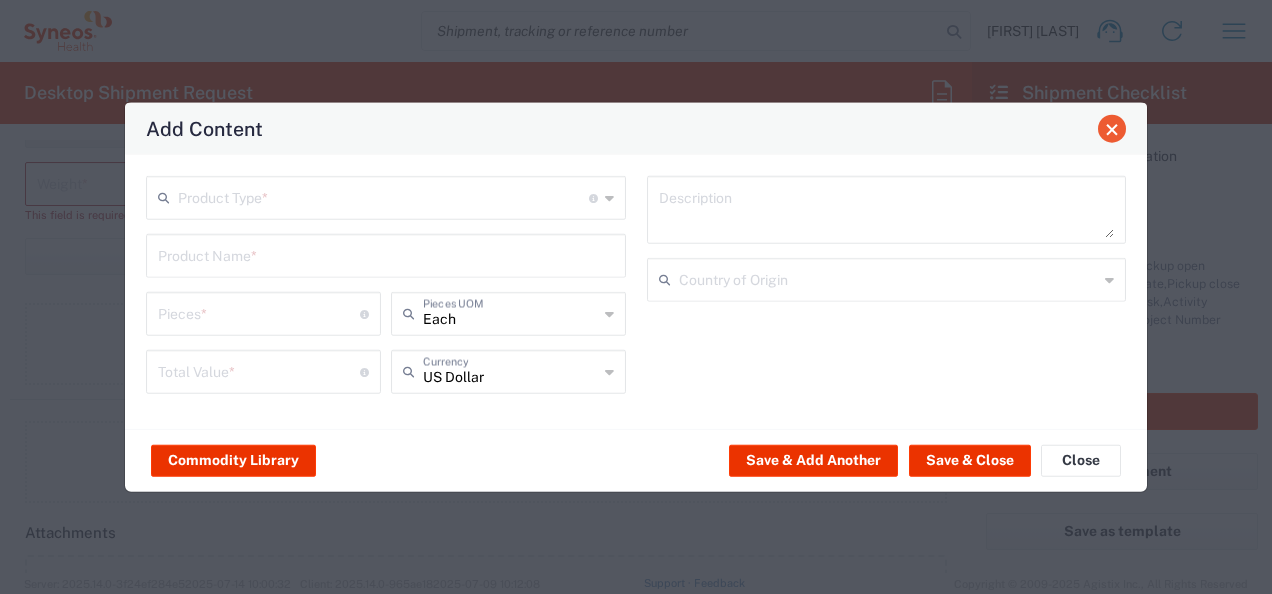 click 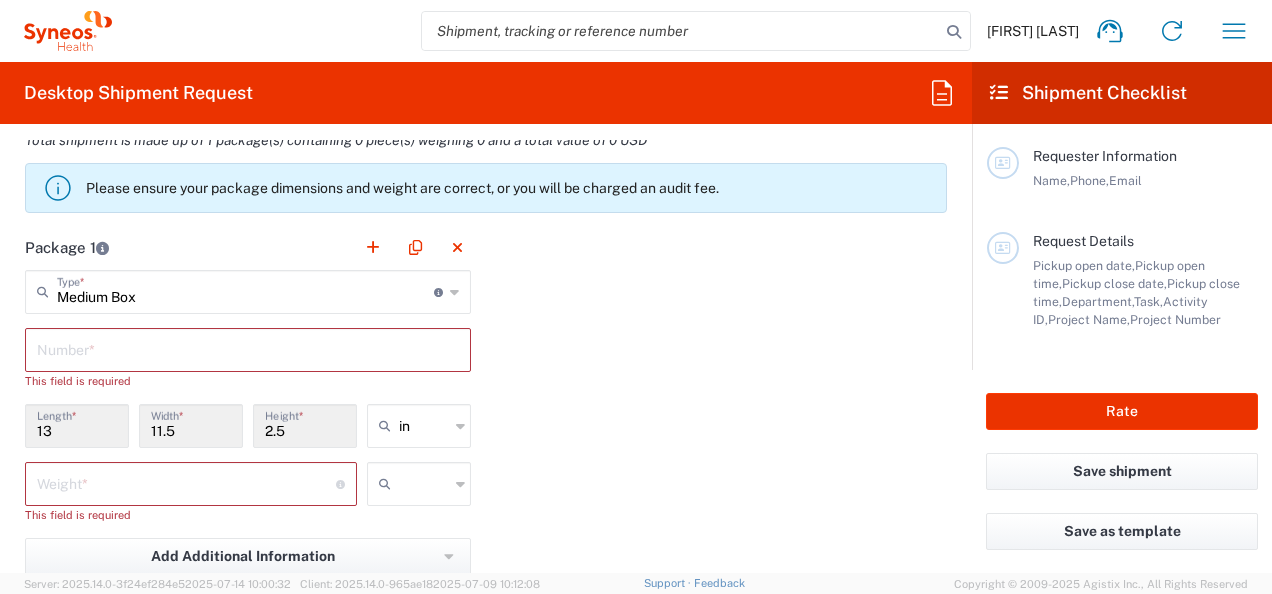 scroll, scrollTop: 1800, scrollLeft: 0, axis: vertical 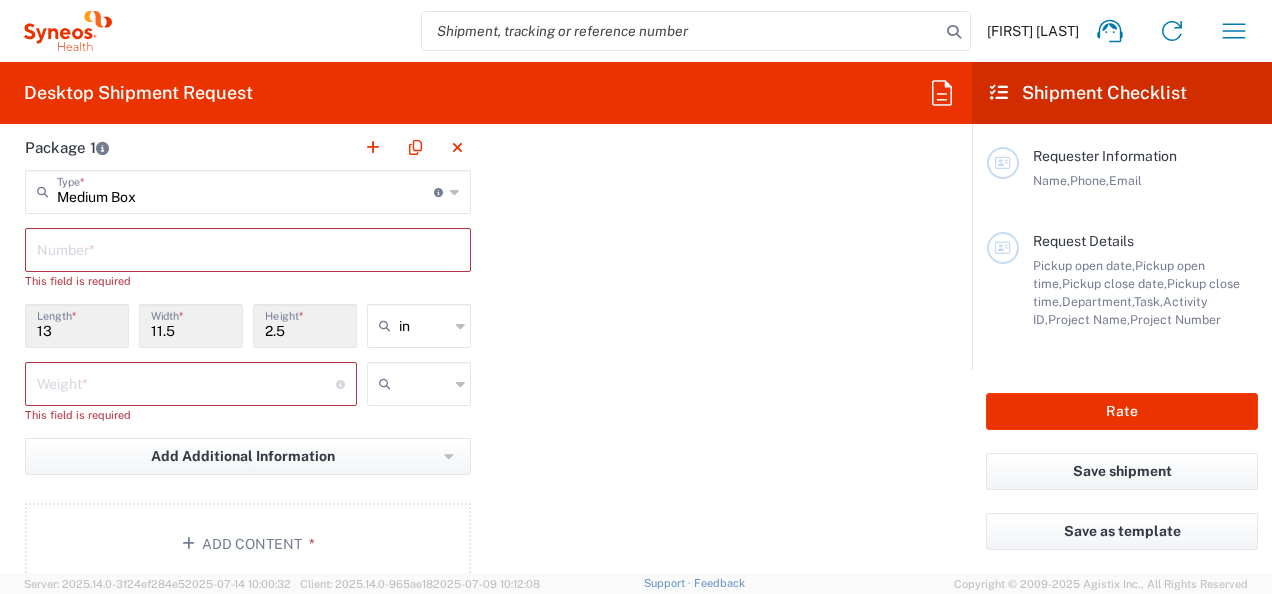 click on "13" at bounding box center (77, 324) 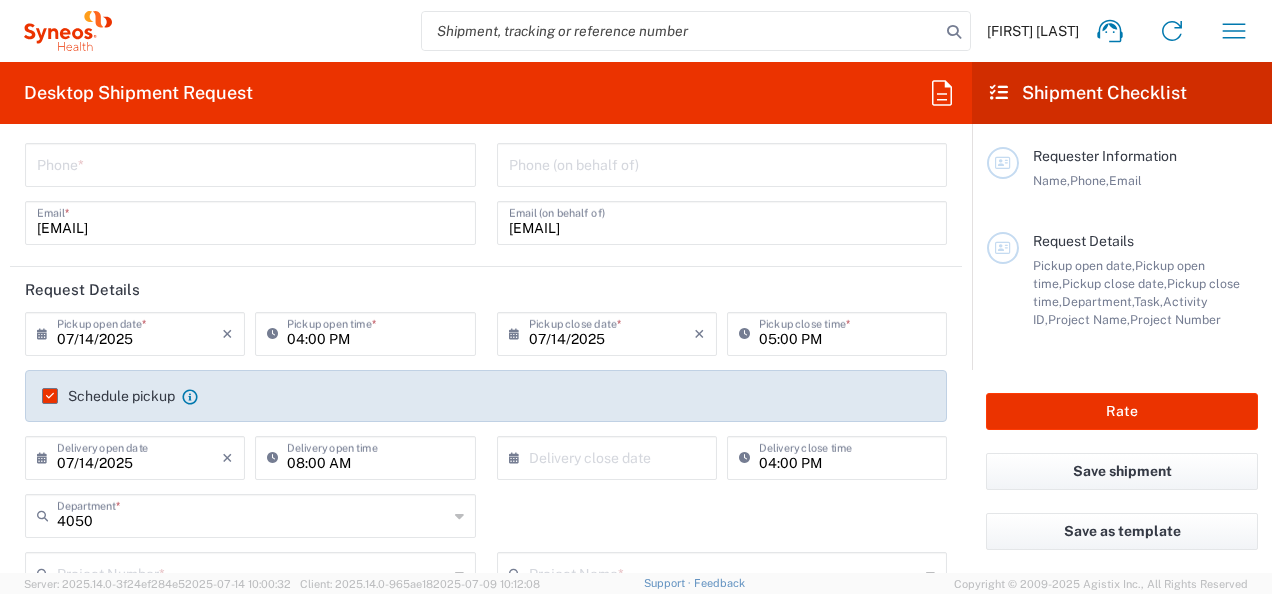 scroll, scrollTop: 0, scrollLeft: 0, axis: both 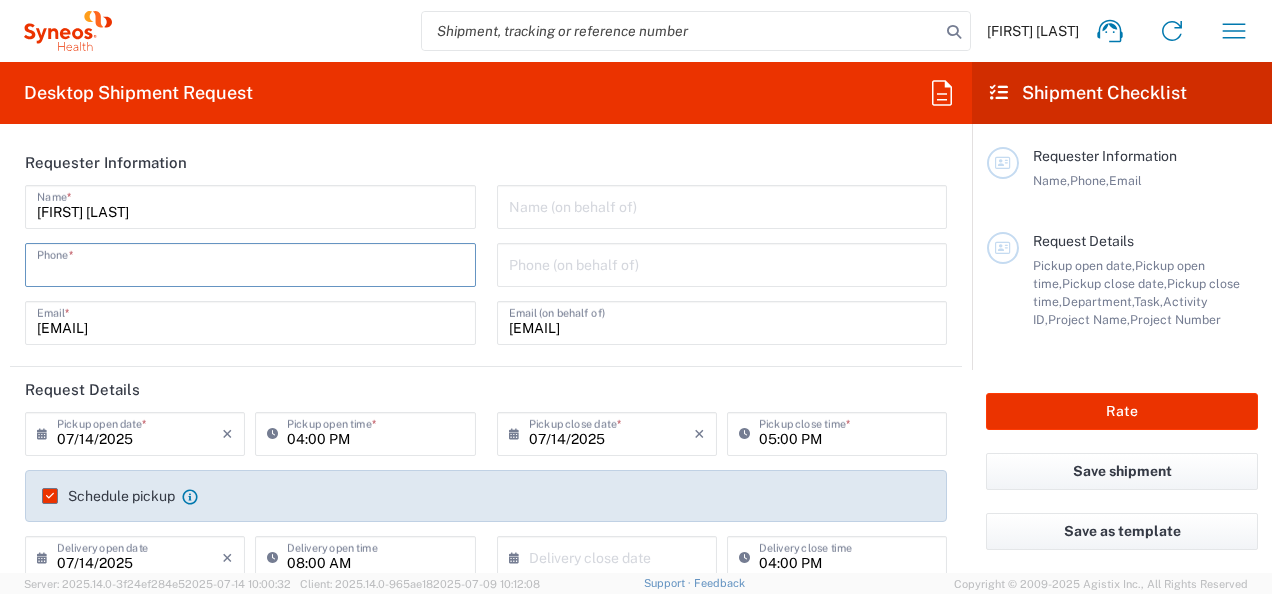 click at bounding box center (250, 263) 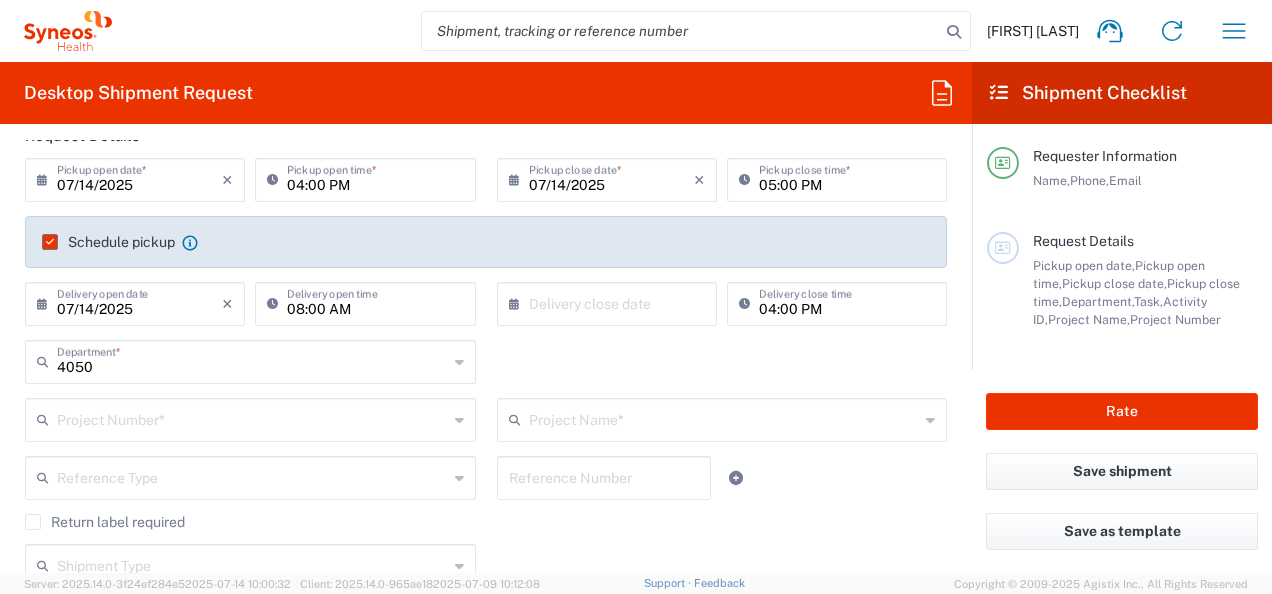 scroll, scrollTop: 300, scrollLeft: 0, axis: vertical 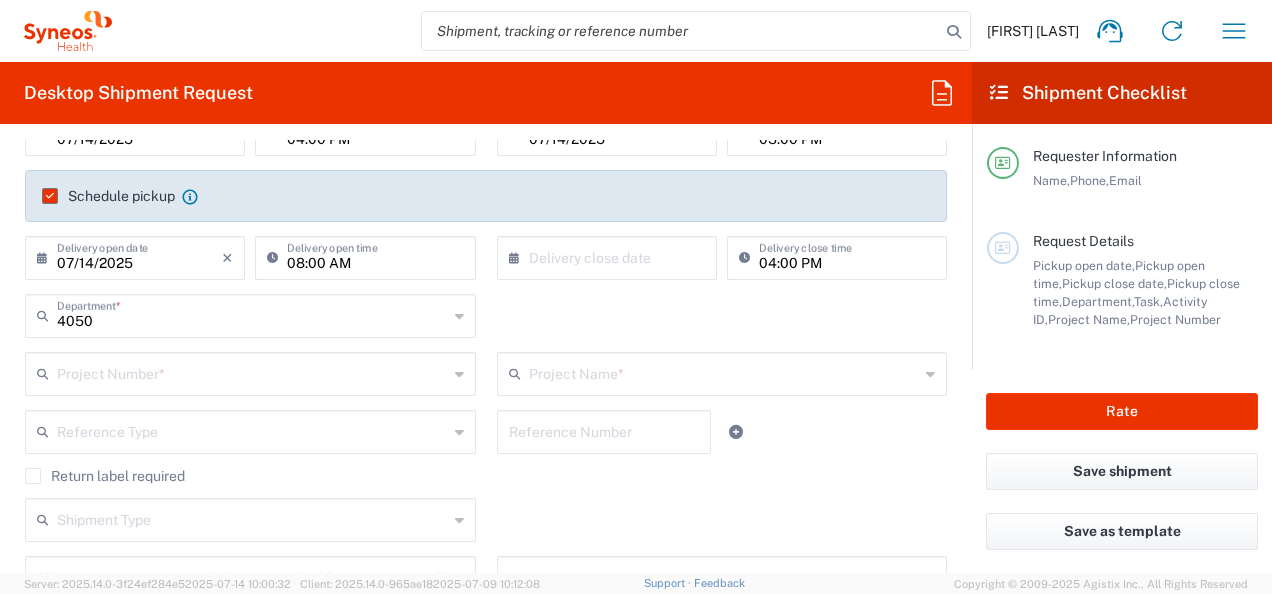 click on "07/14/2025" at bounding box center [139, 256] 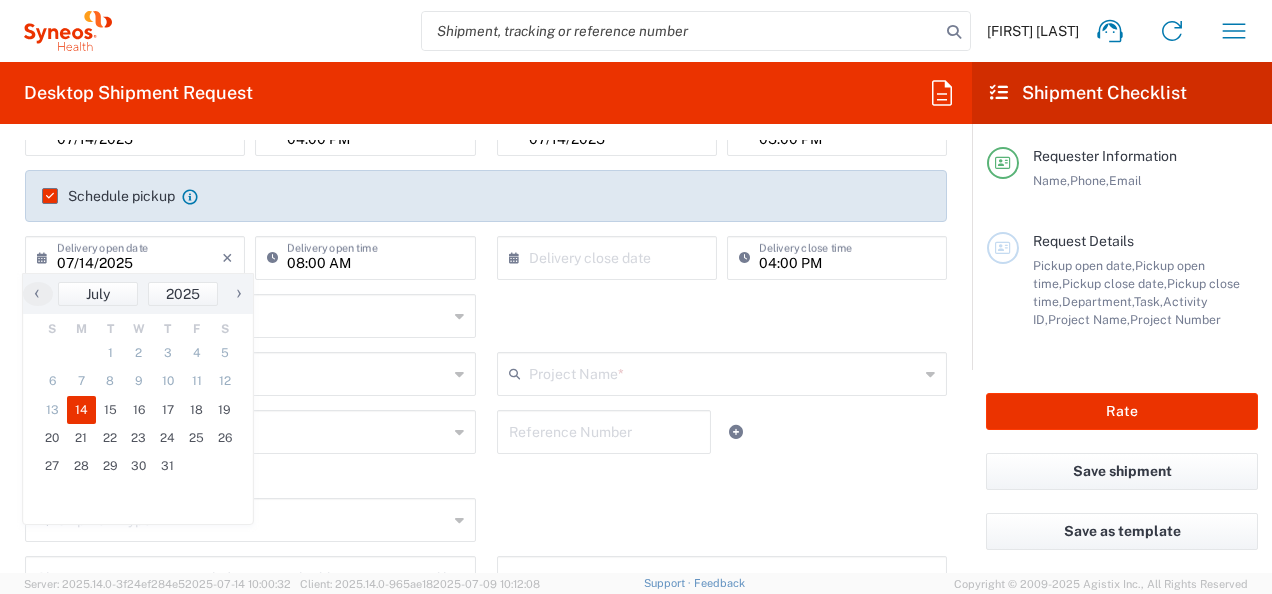 click on "14" 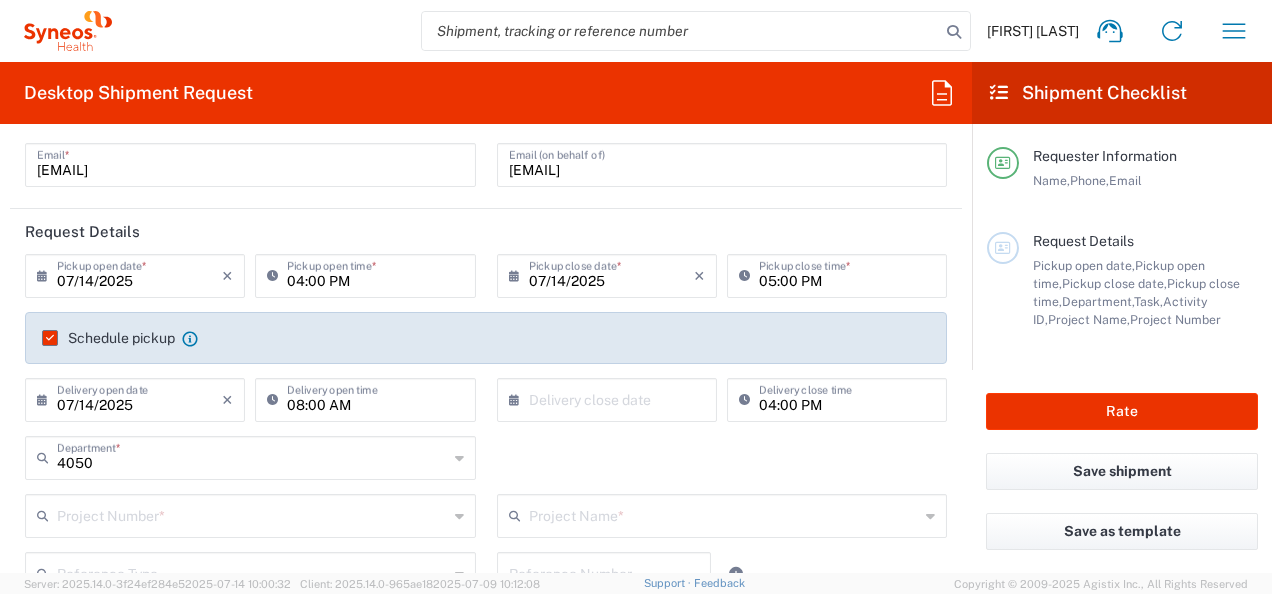scroll, scrollTop: 300, scrollLeft: 0, axis: vertical 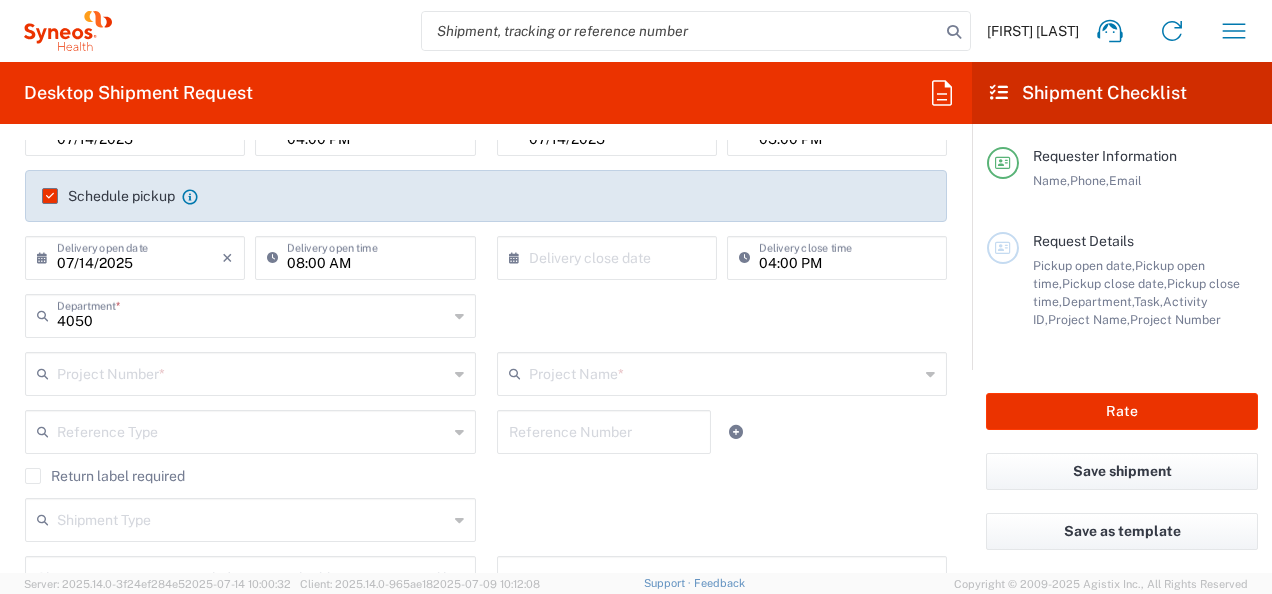 click on "07/14/2025" at bounding box center [139, 256] 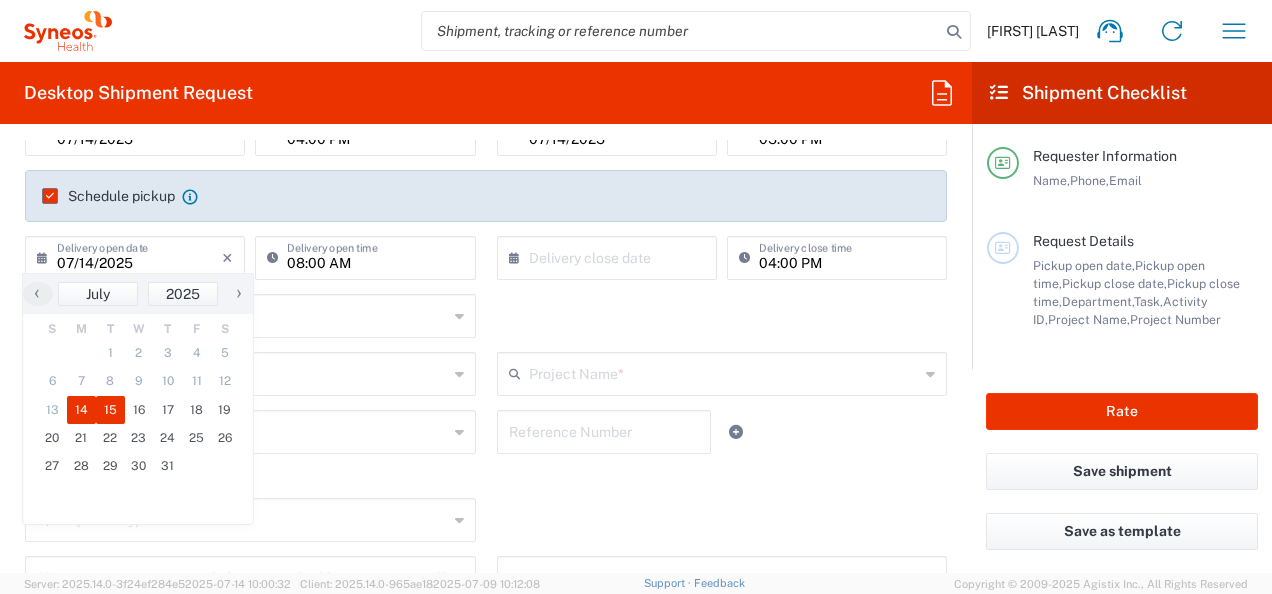 click on "15" 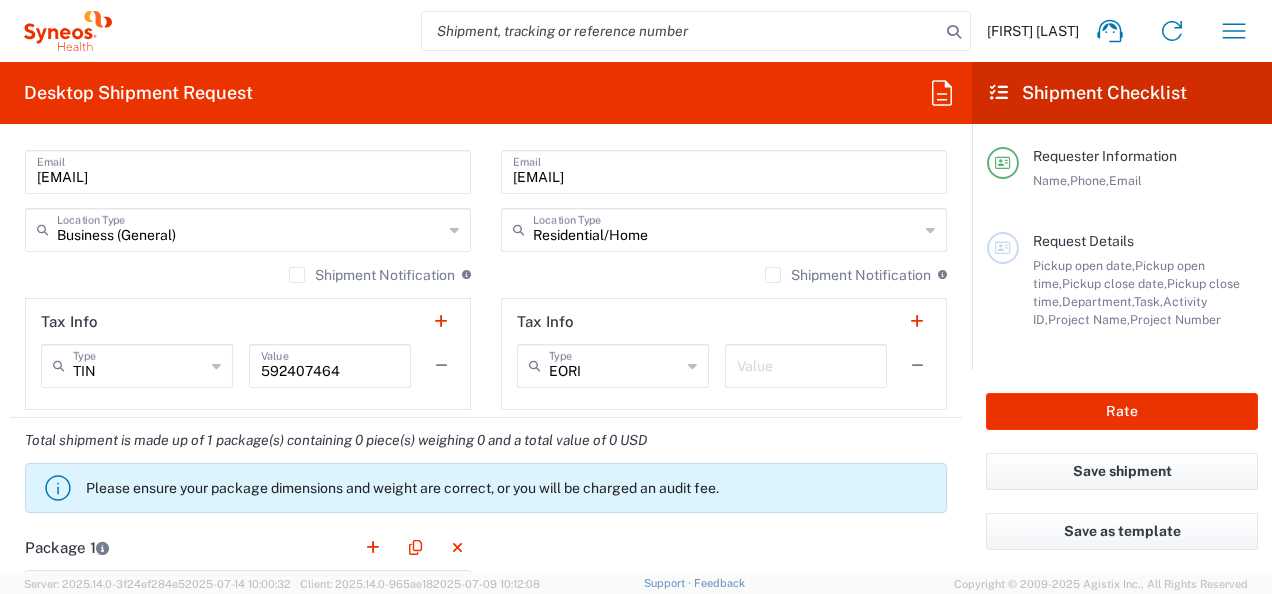 scroll, scrollTop: 1600, scrollLeft: 0, axis: vertical 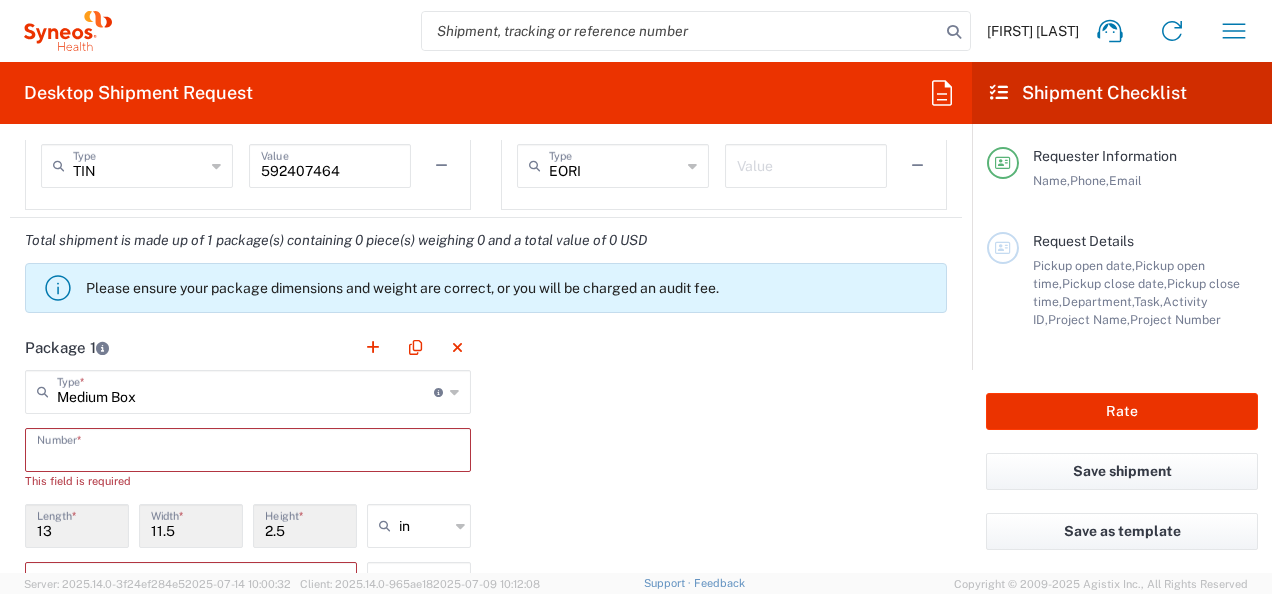 click at bounding box center (248, 448) 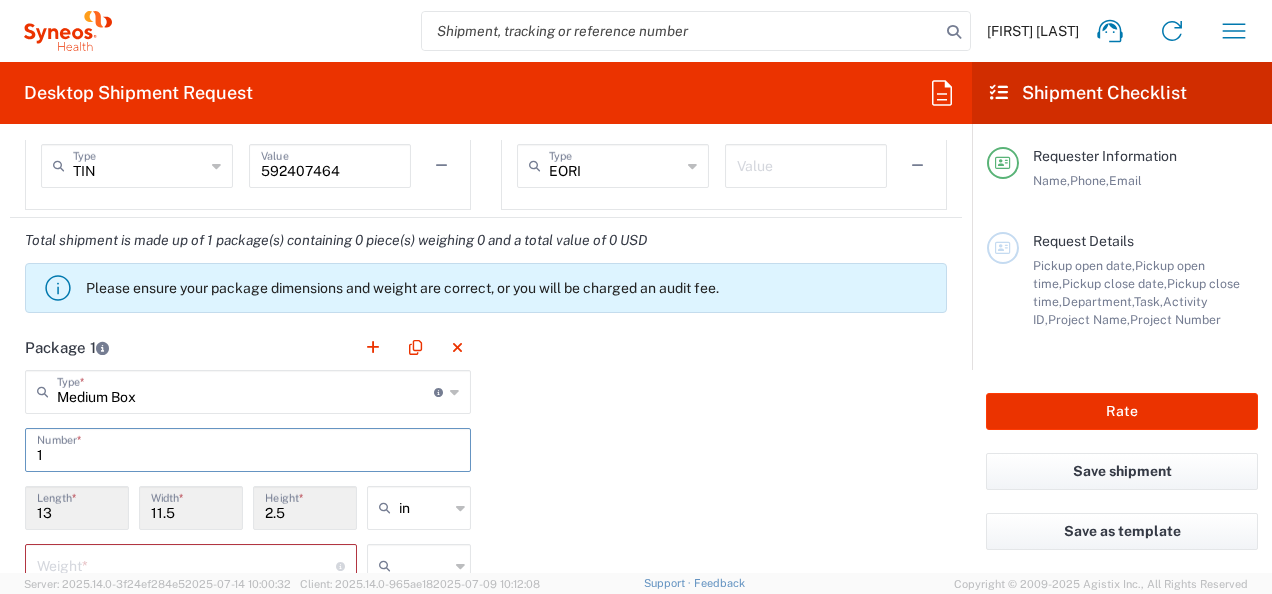 type on "1" 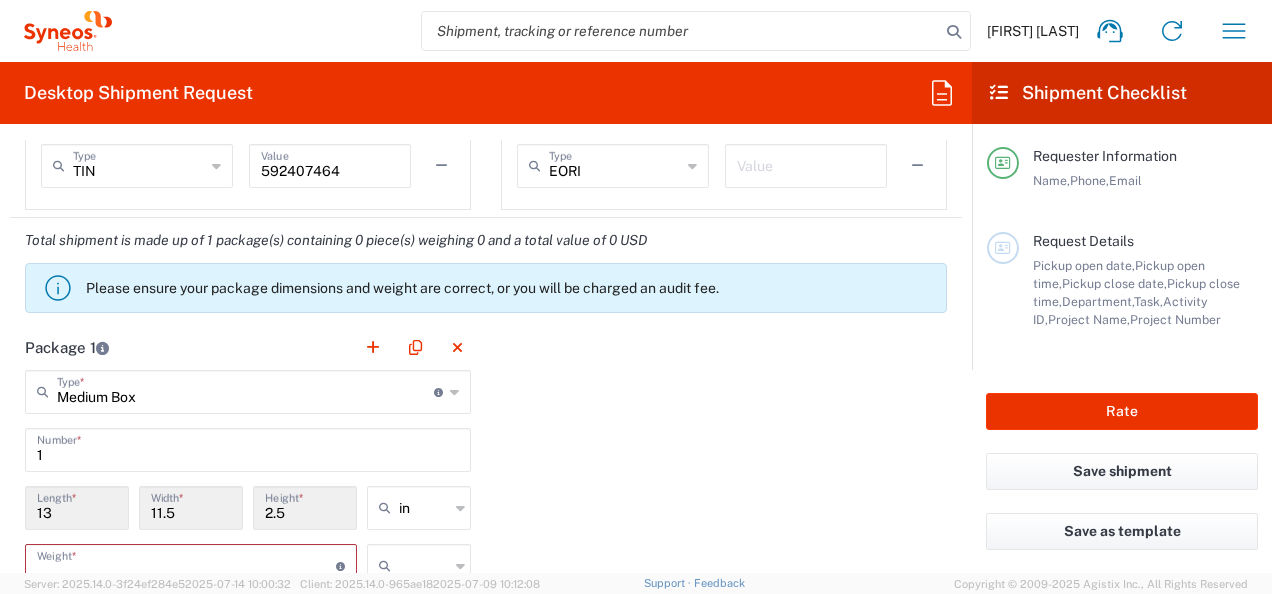 click at bounding box center (186, 564) 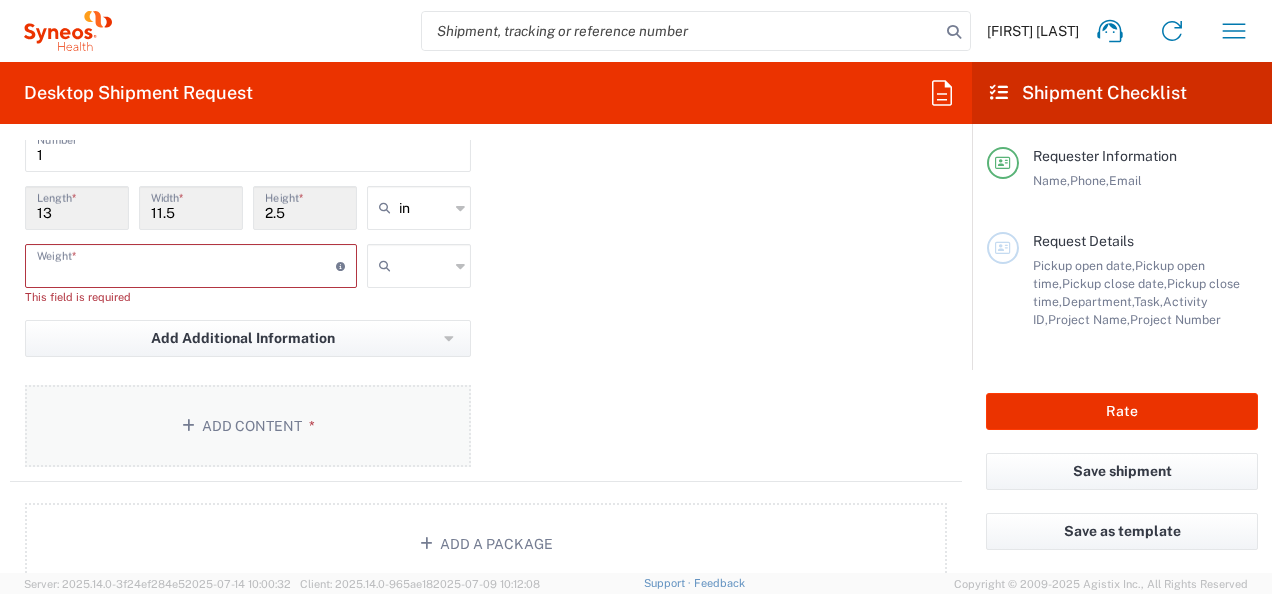 scroll, scrollTop: 2100, scrollLeft: 0, axis: vertical 